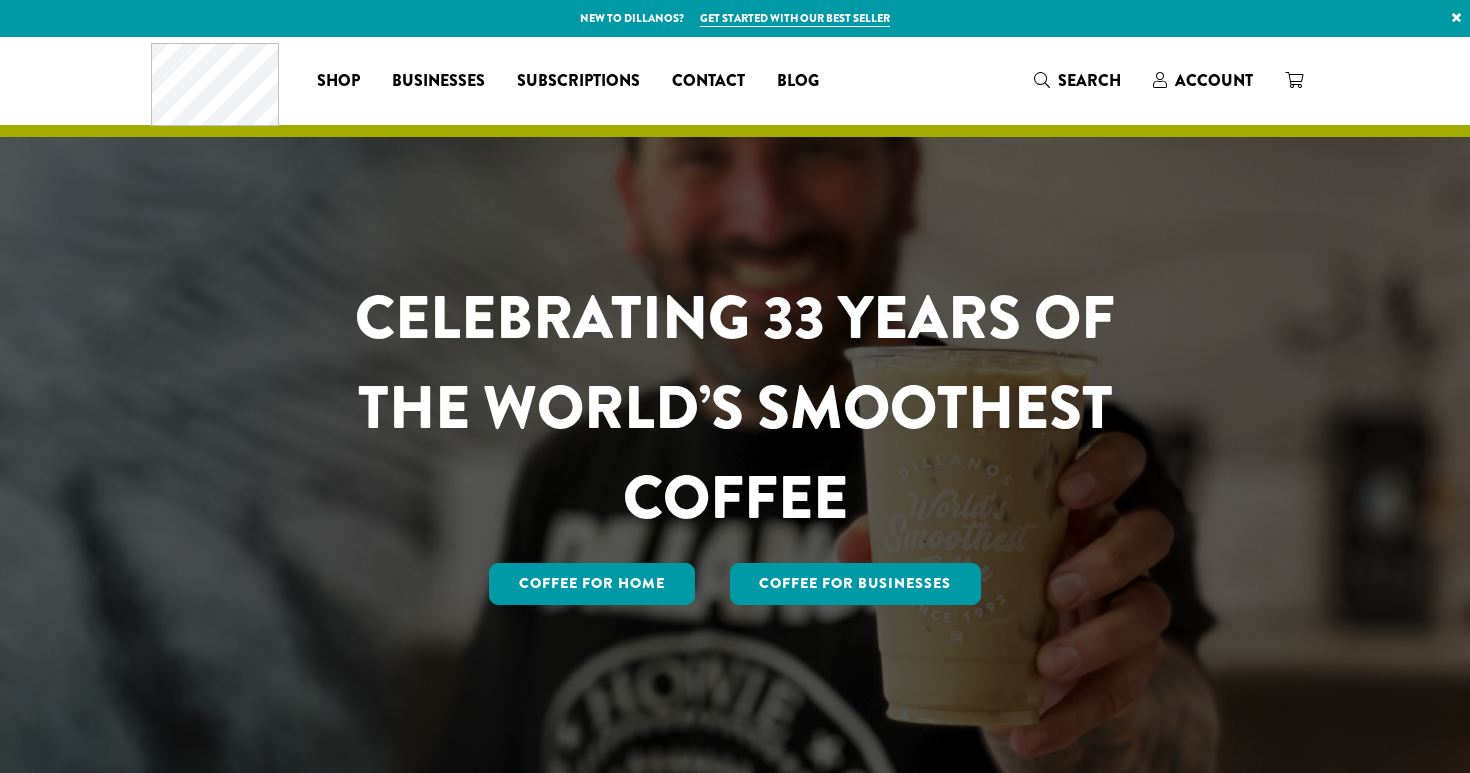 scroll, scrollTop: 0, scrollLeft: 0, axis: both 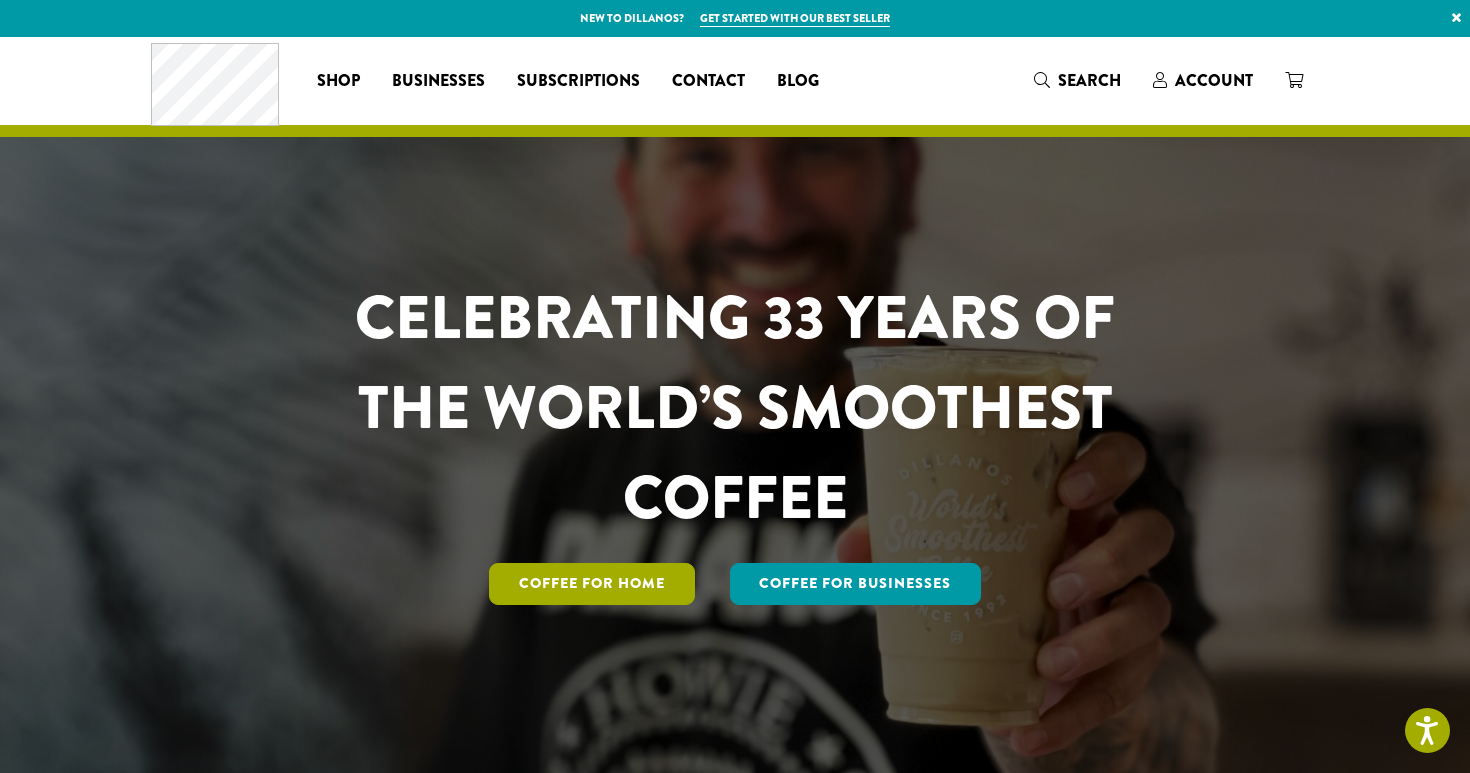 click on "Coffee for Home" at bounding box center [592, 584] 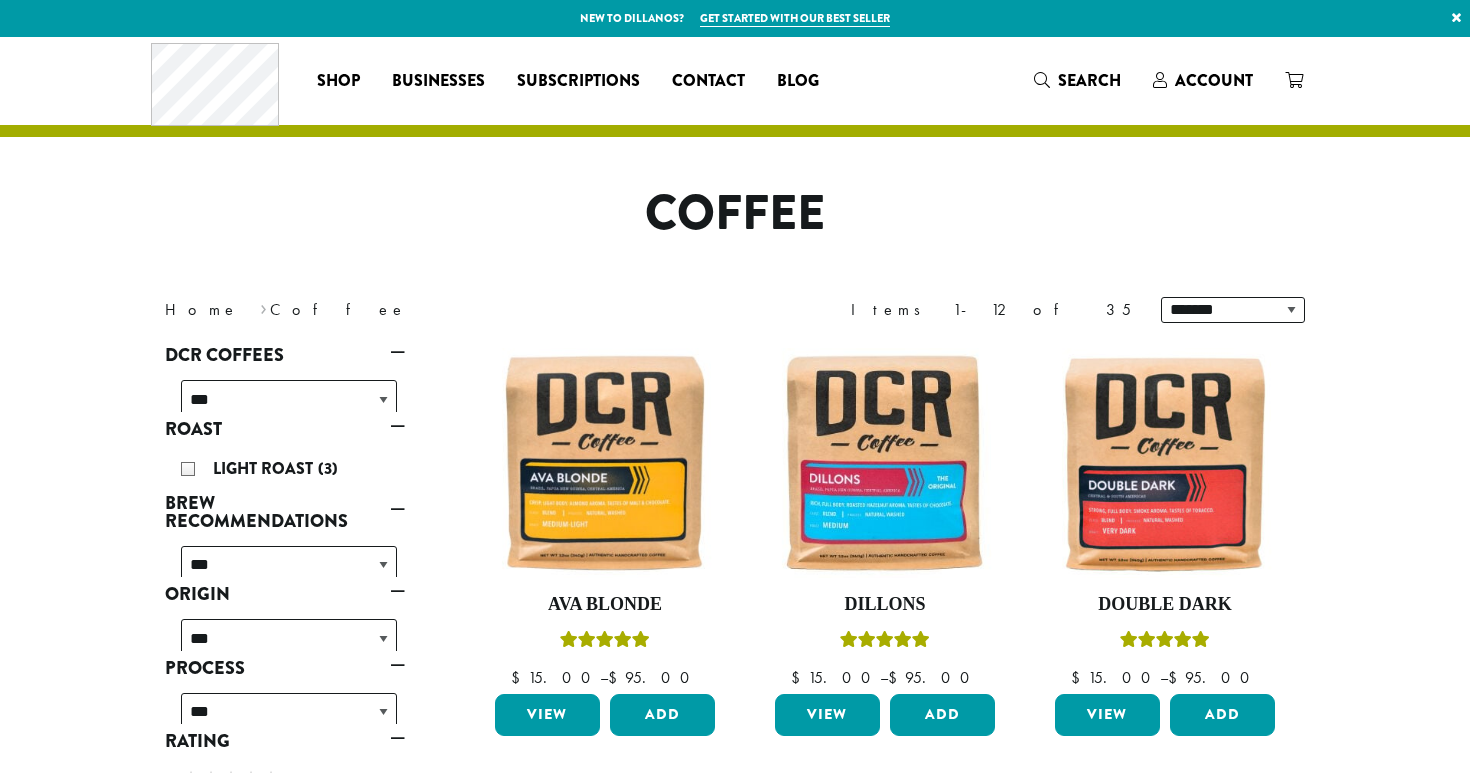 scroll, scrollTop: 0, scrollLeft: 0, axis: both 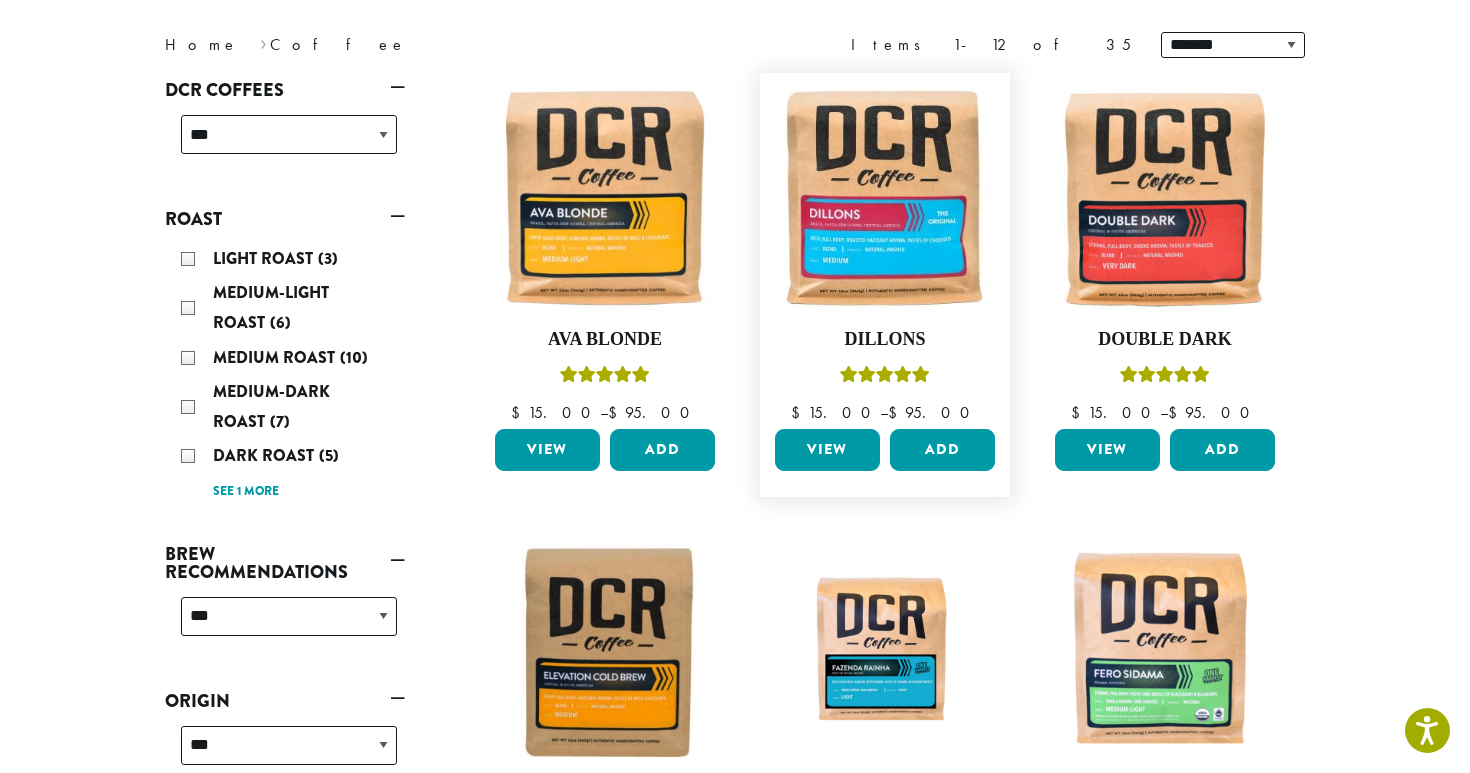 click on "View" at bounding box center [827, 450] 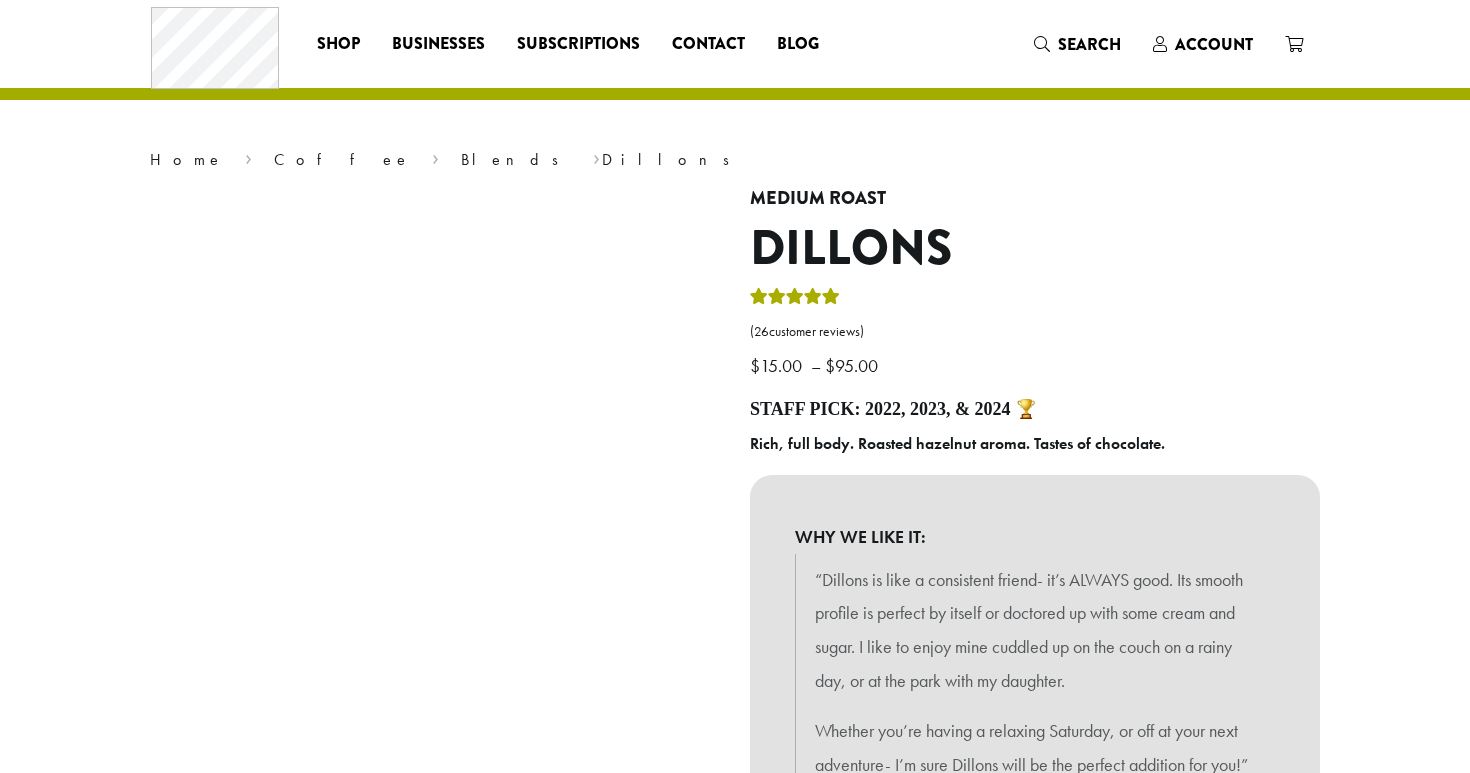 scroll, scrollTop: 0, scrollLeft: 0, axis: both 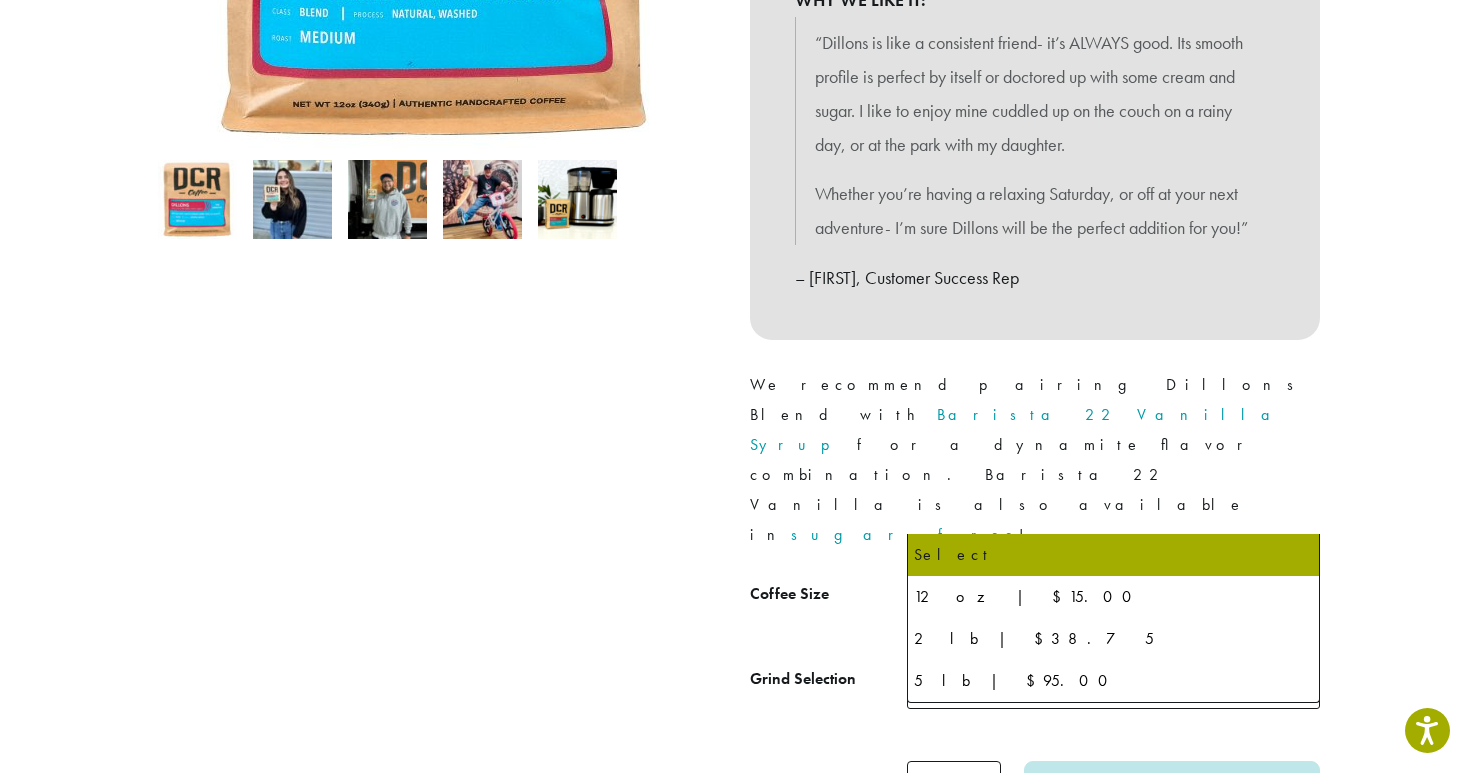 click 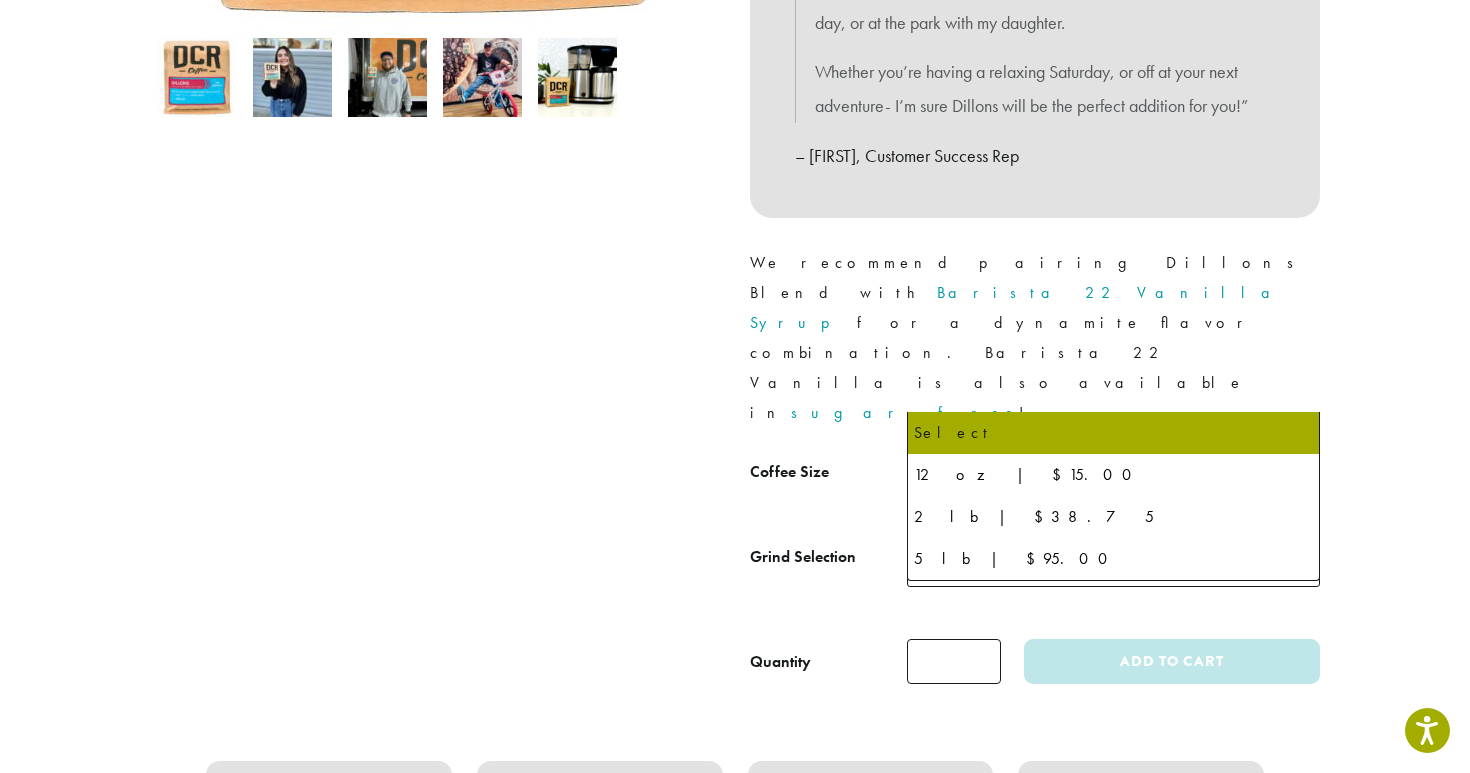 scroll, scrollTop: 705, scrollLeft: 0, axis: vertical 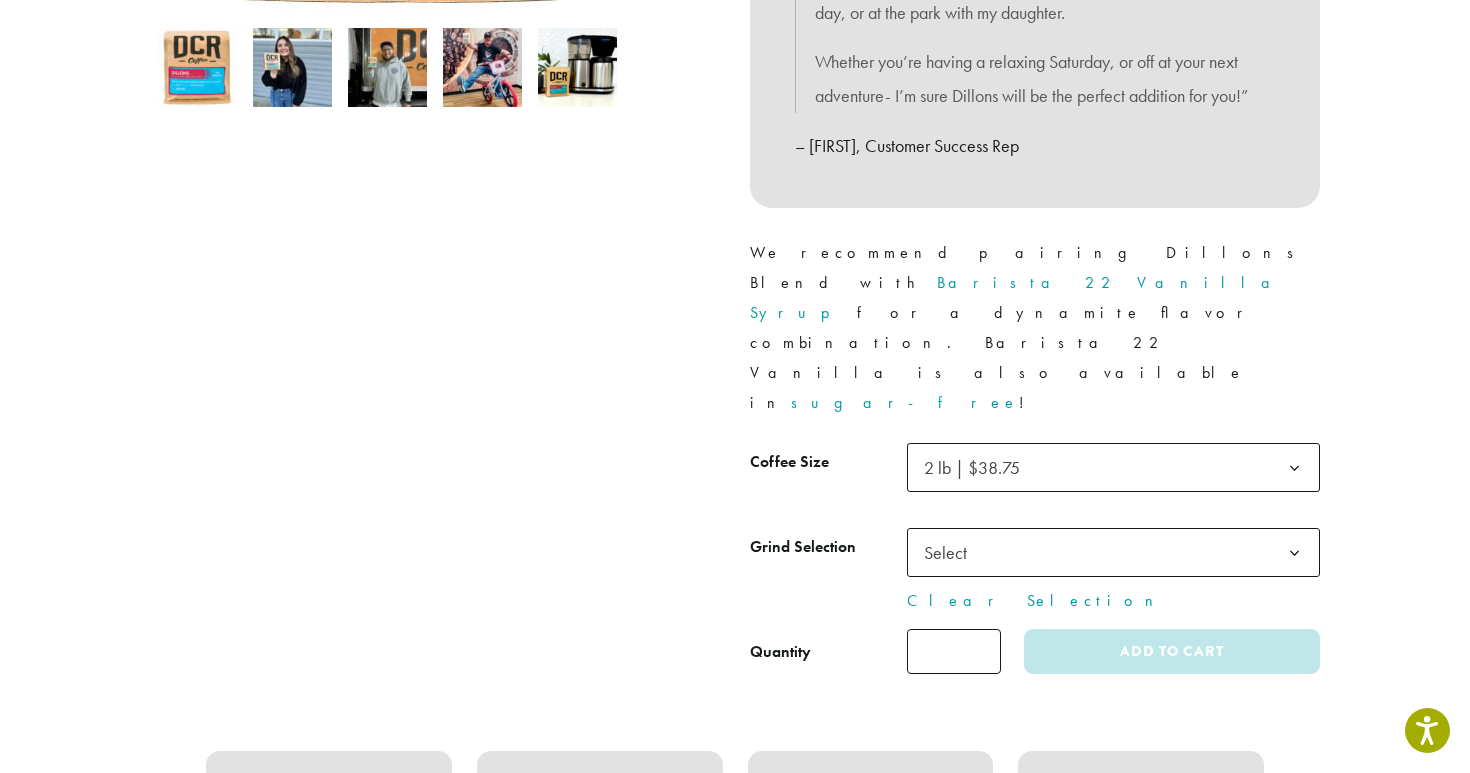 click 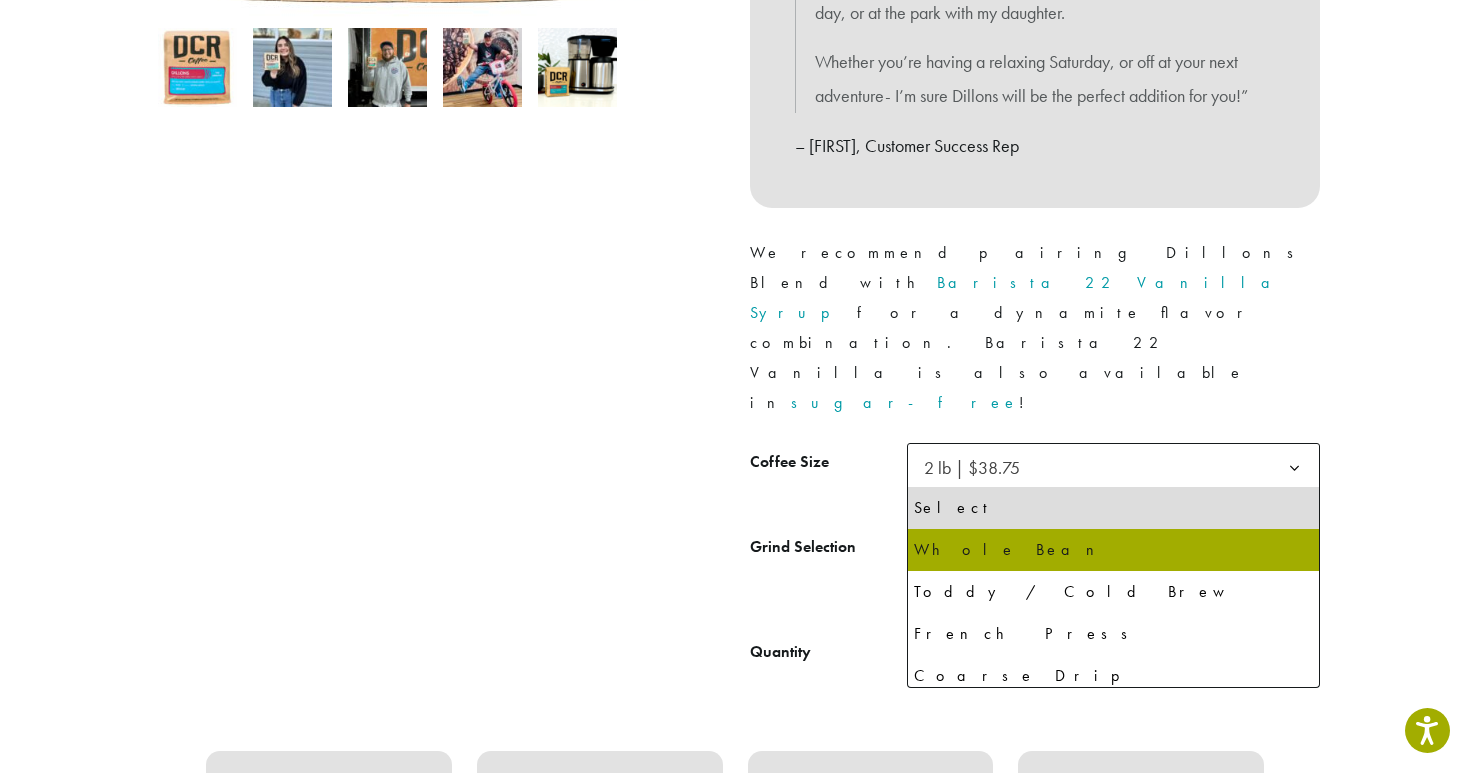 select on "**********" 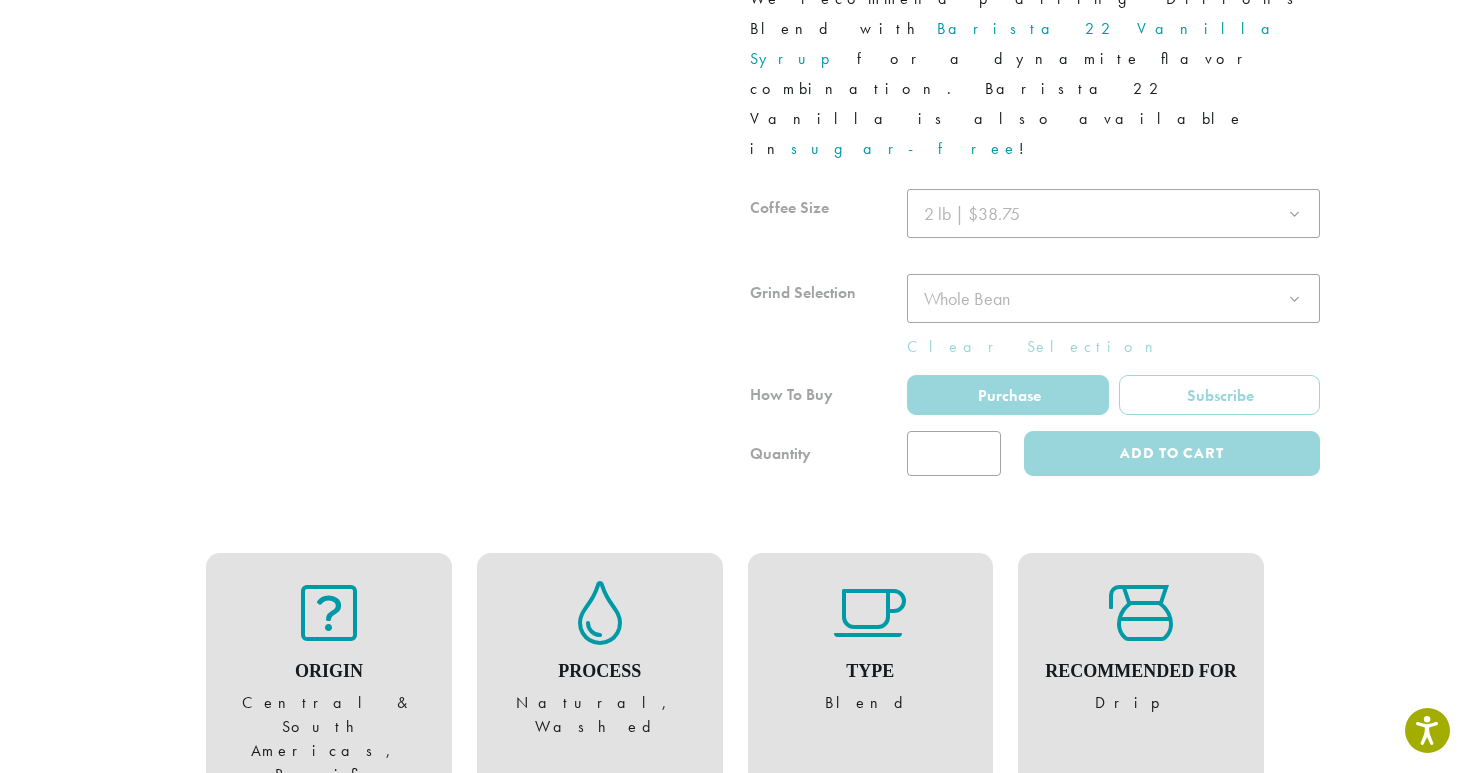 scroll, scrollTop: 960, scrollLeft: 0, axis: vertical 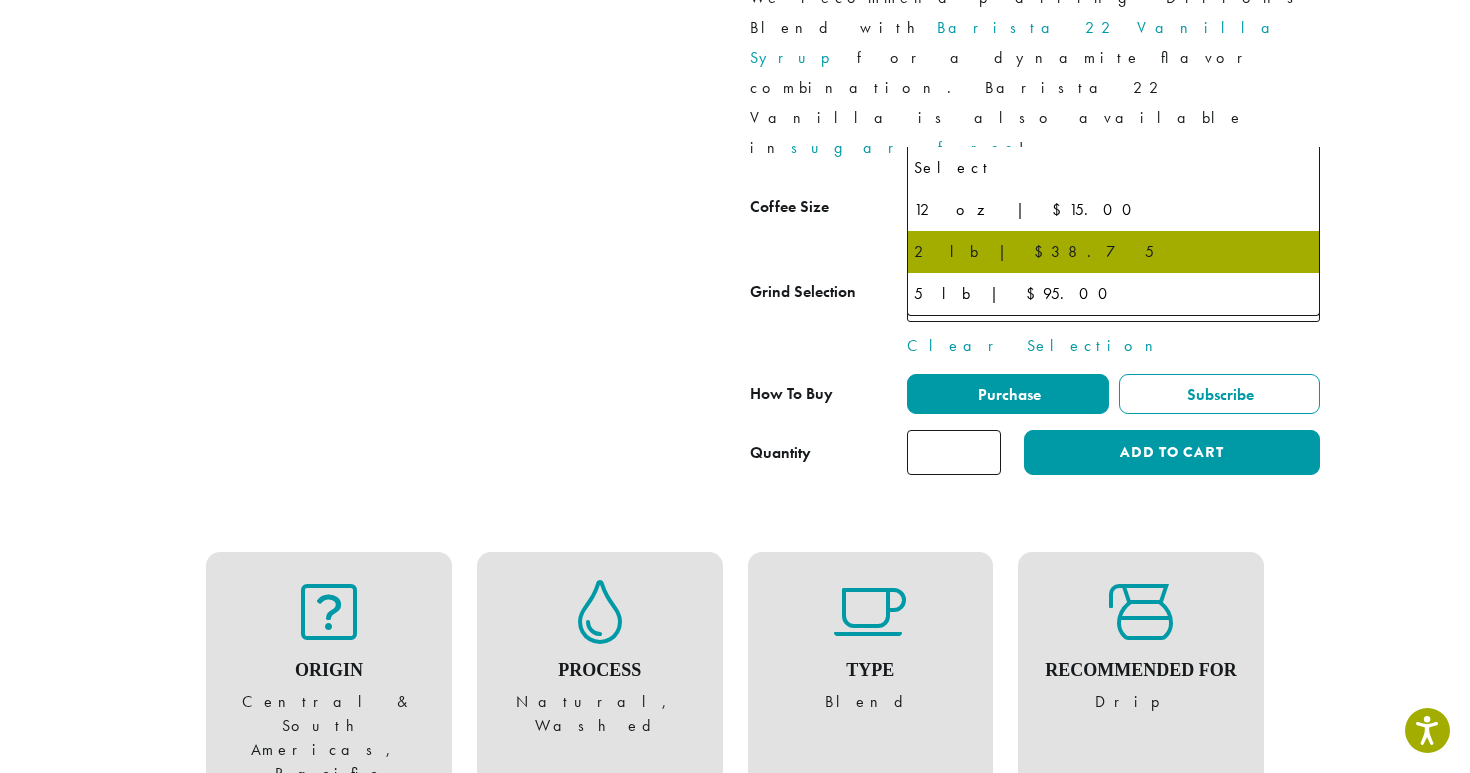 click 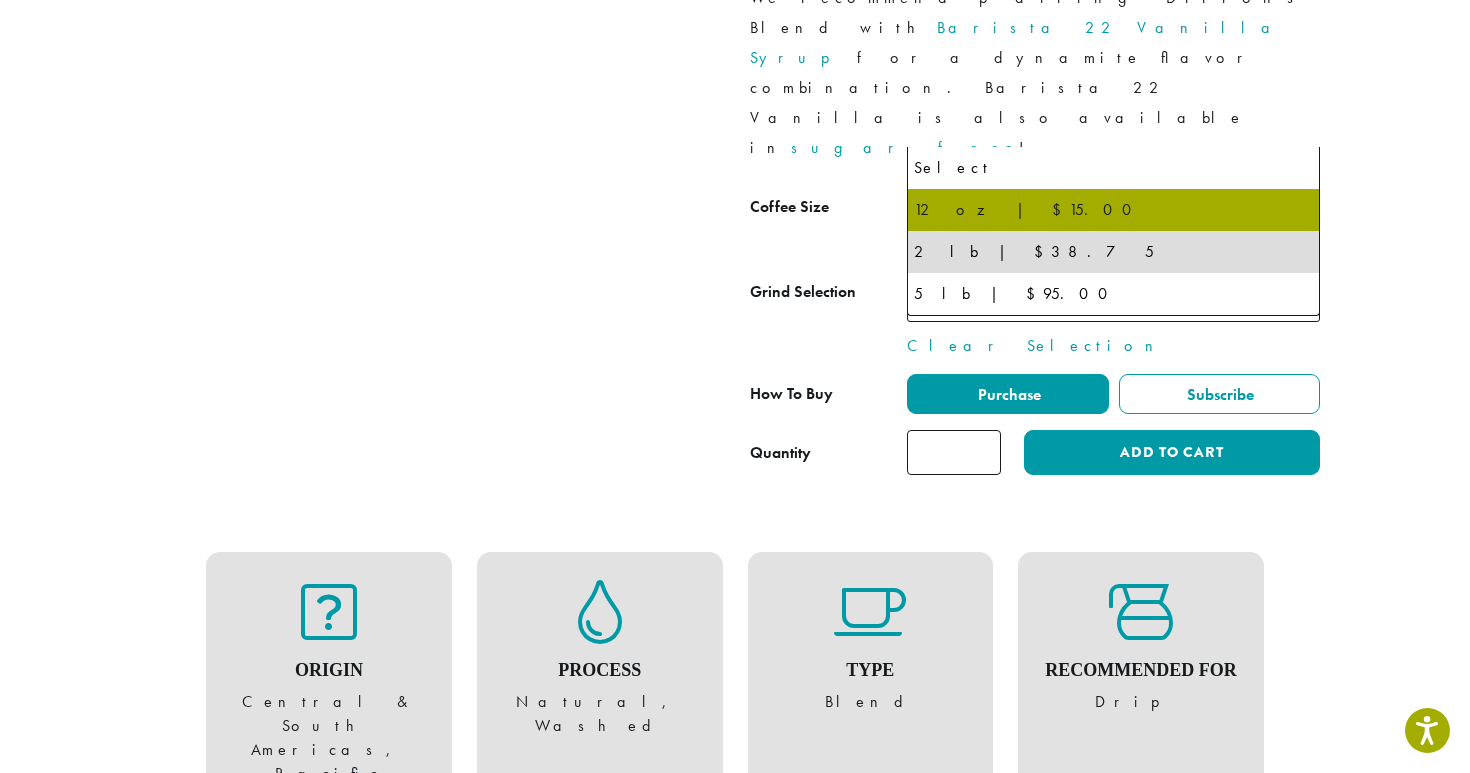 select on "*********" 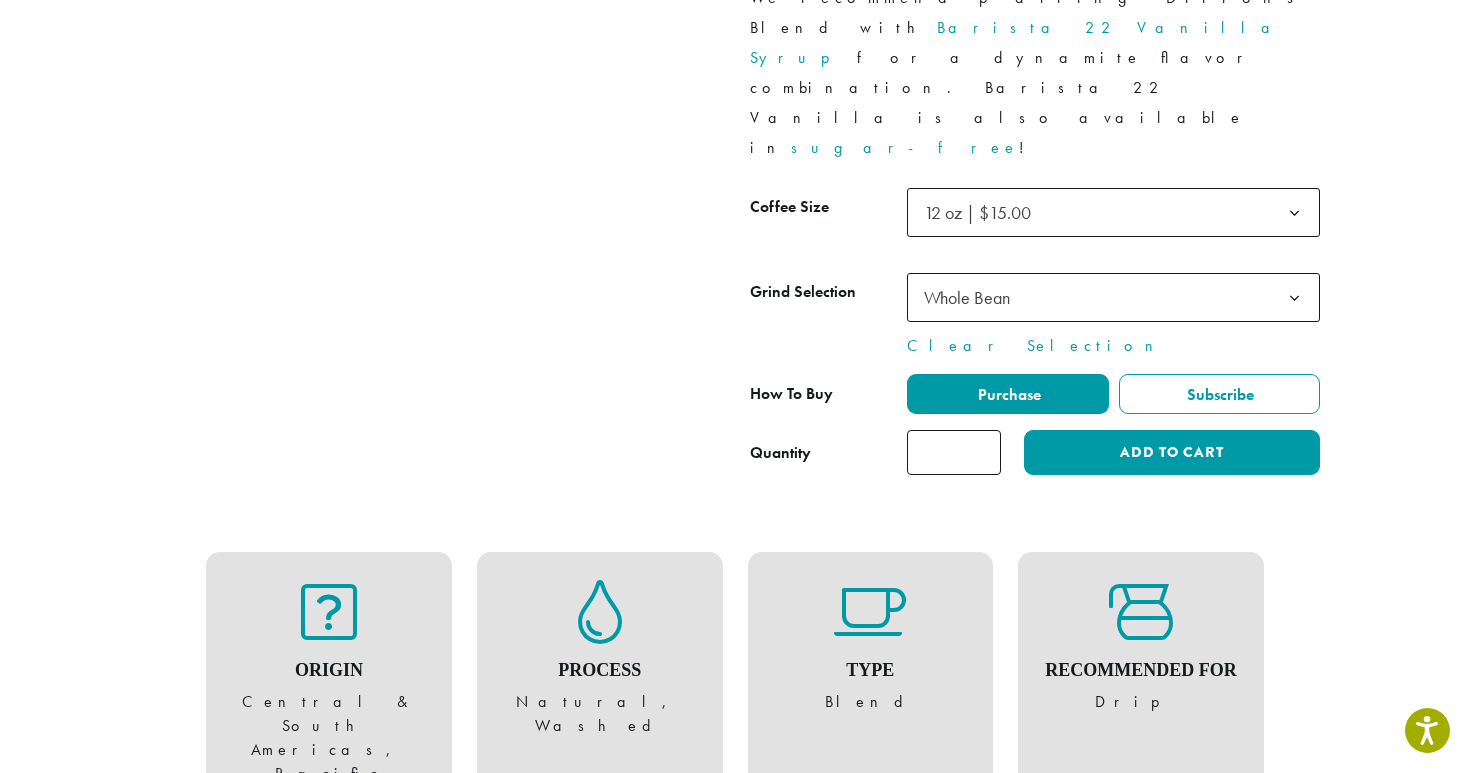 type on "*" 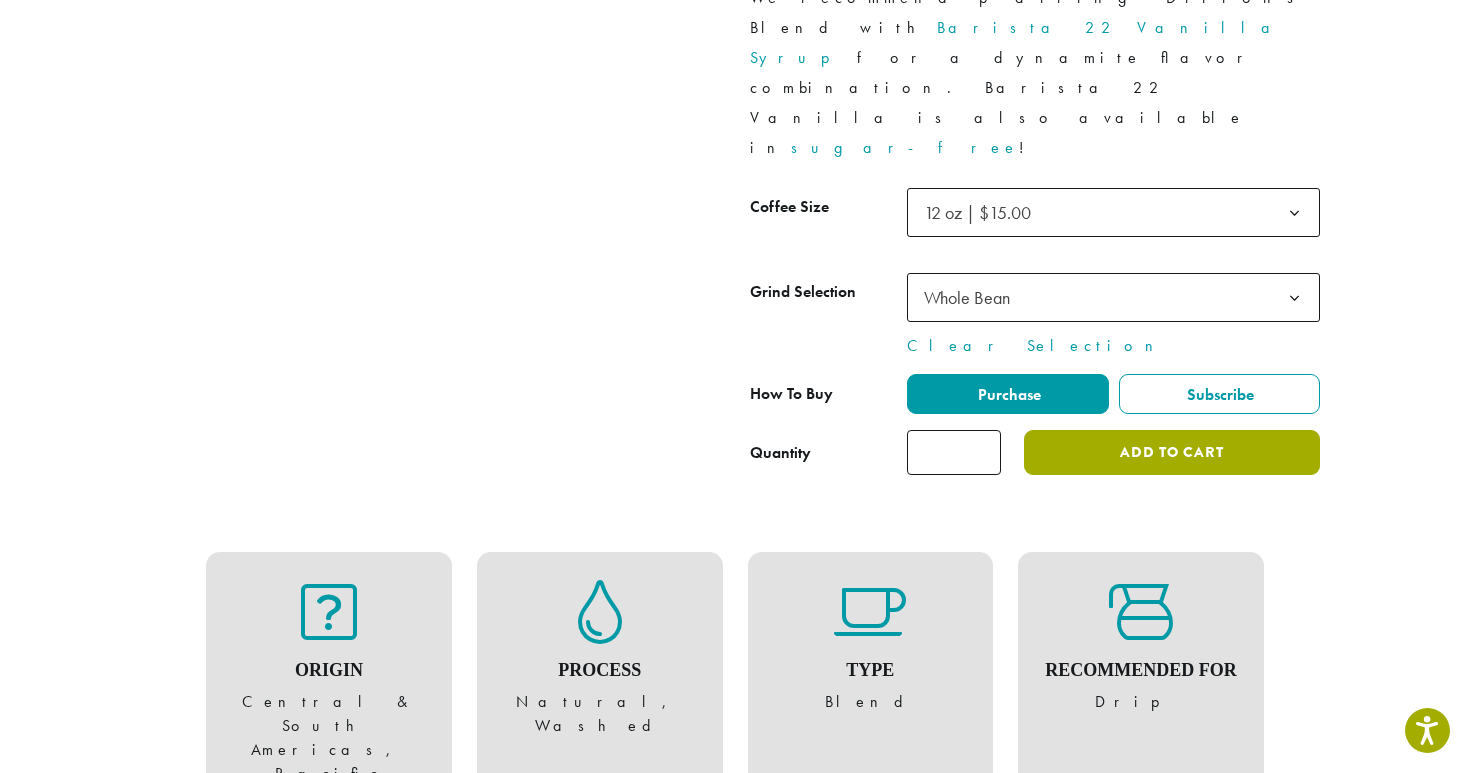 click on "Add to cart" 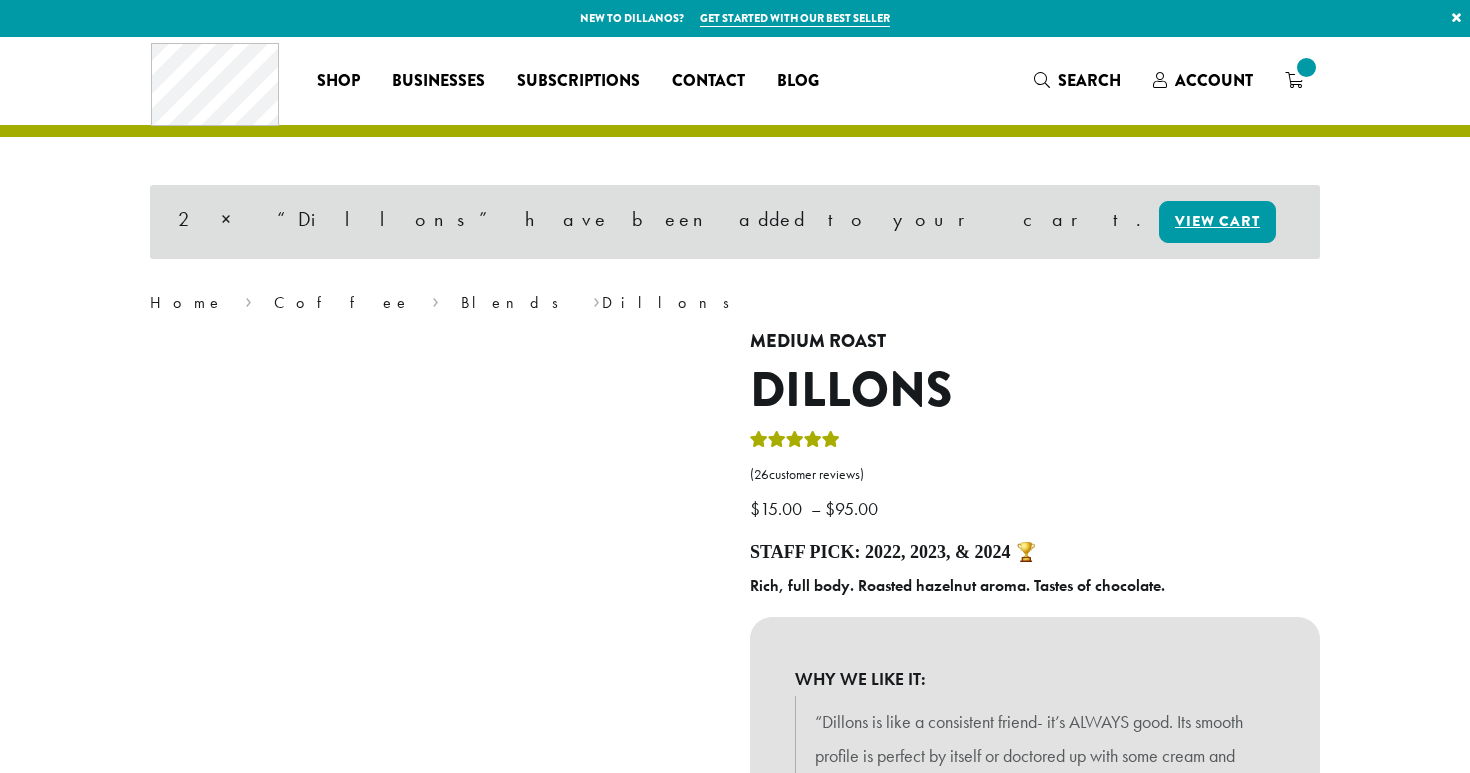 scroll, scrollTop: 0, scrollLeft: 0, axis: both 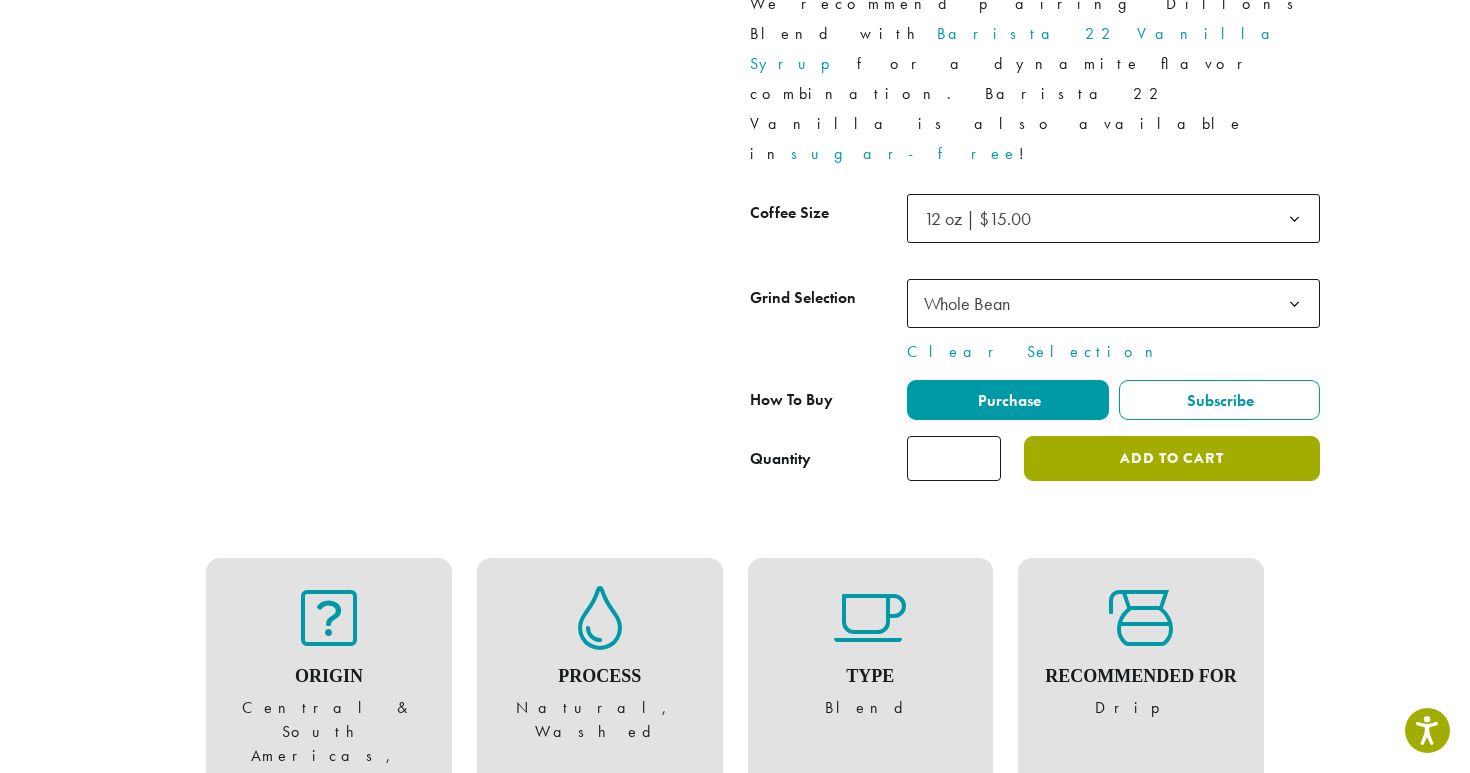click on "Add to cart" 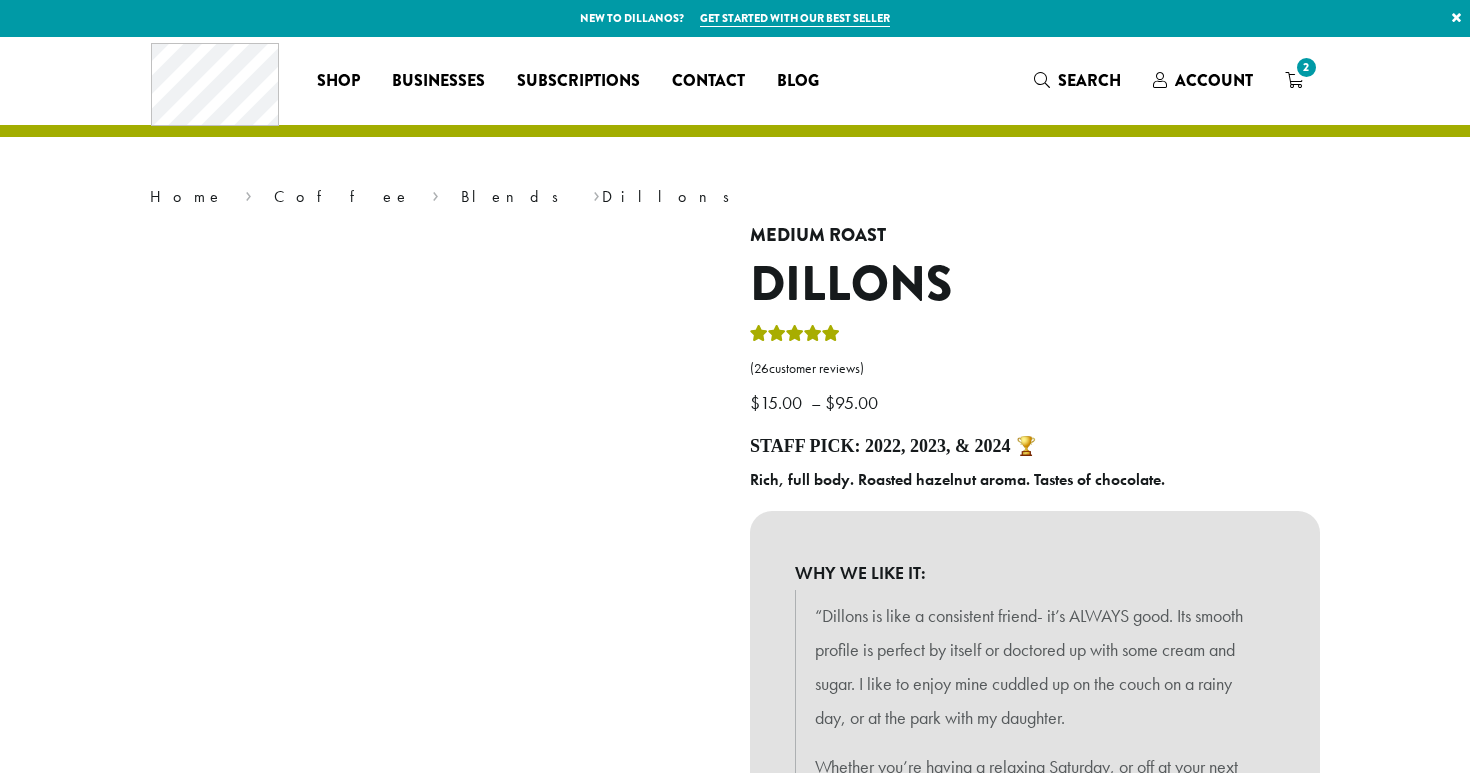 scroll, scrollTop: 0, scrollLeft: 0, axis: both 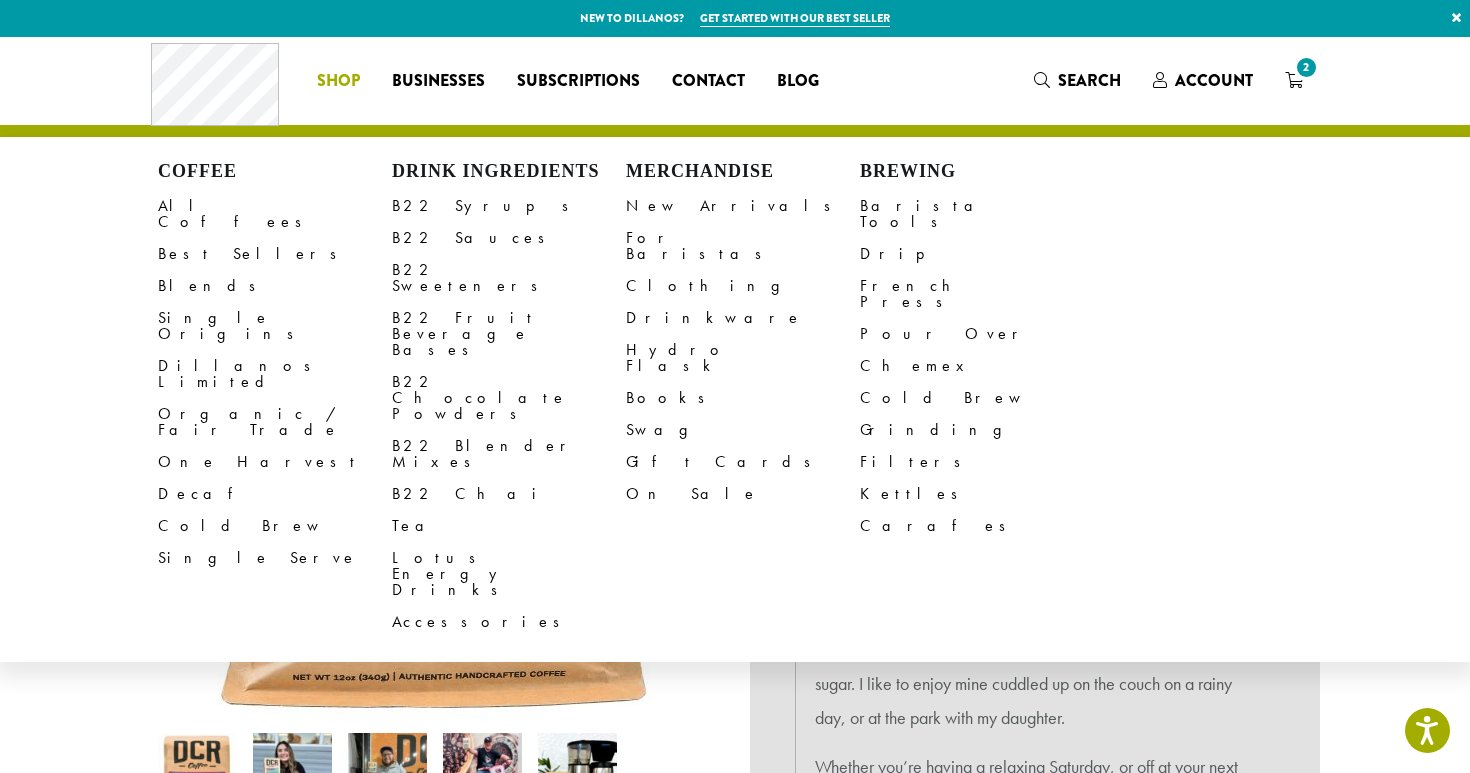 click on "Shop" at bounding box center [338, 81] 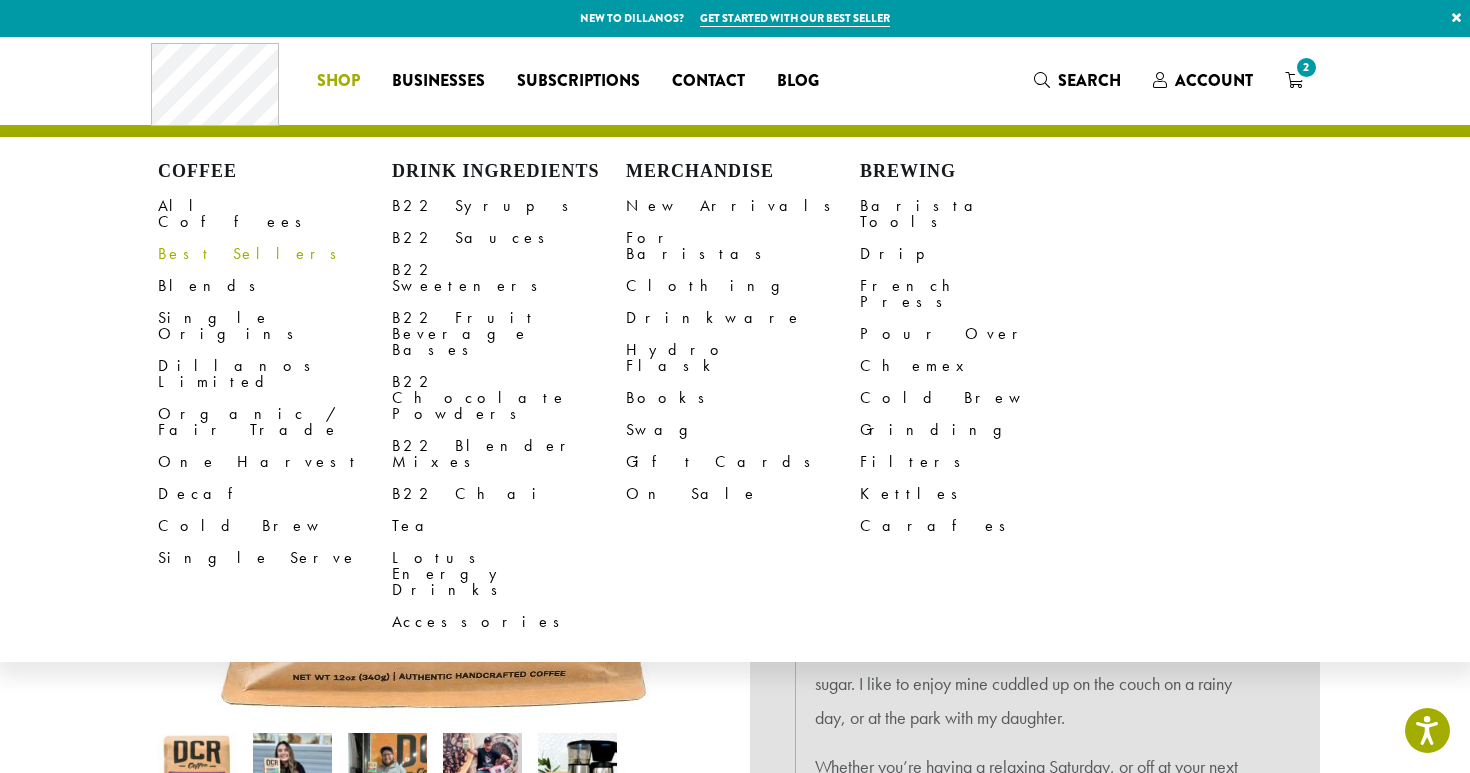click on "Best Sellers" at bounding box center [275, 254] 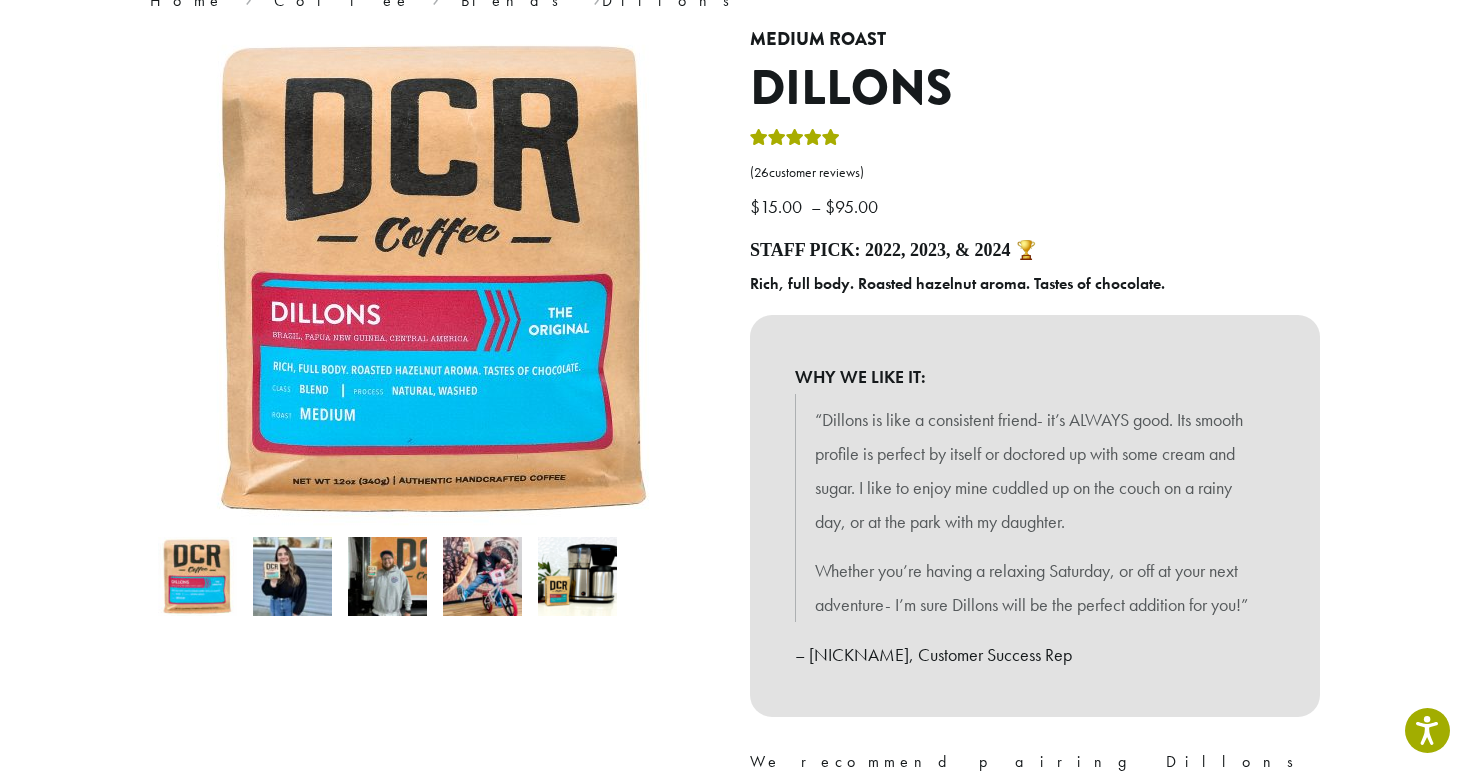 scroll, scrollTop: 297, scrollLeft: 0, axis: vertical 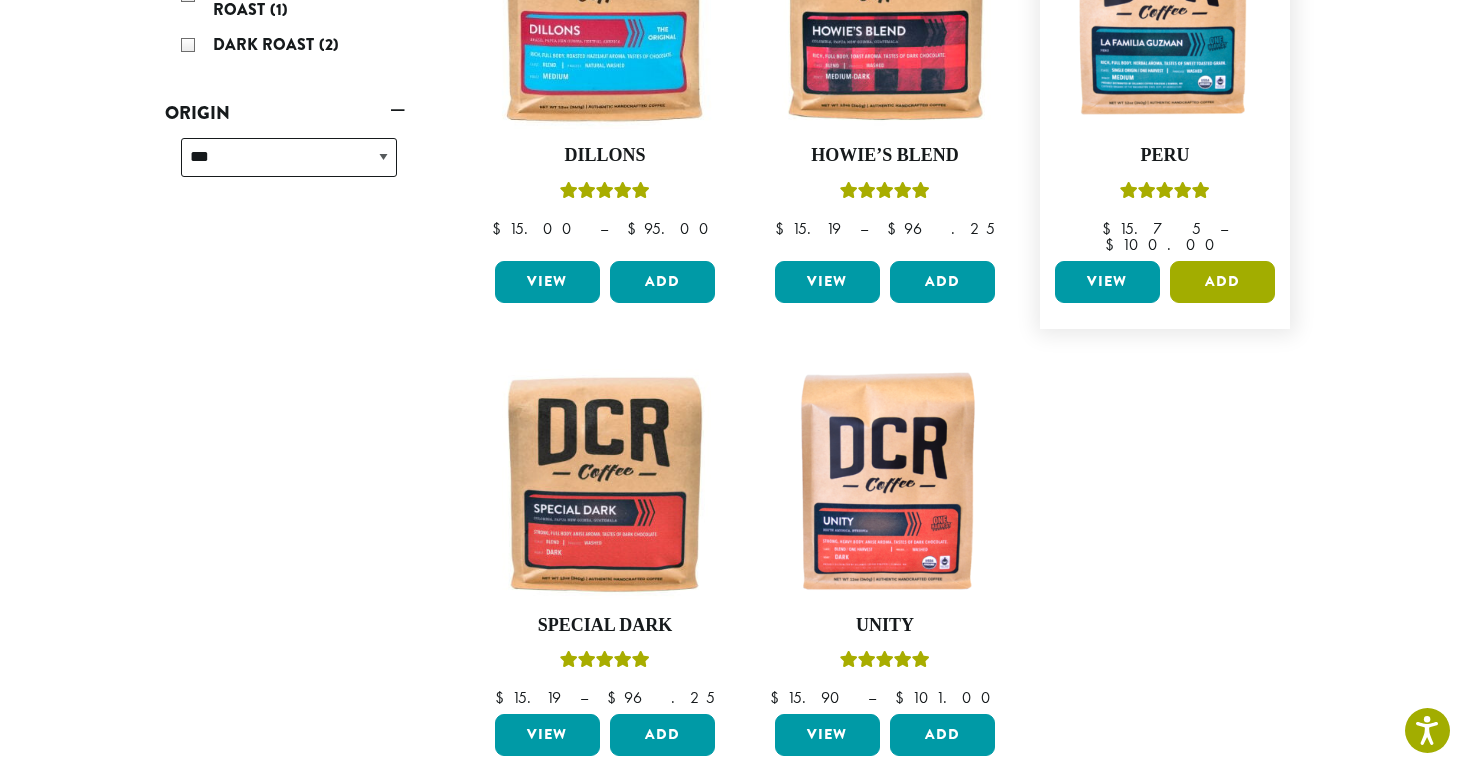 click on "Add" at bounding box center (1222, 282) 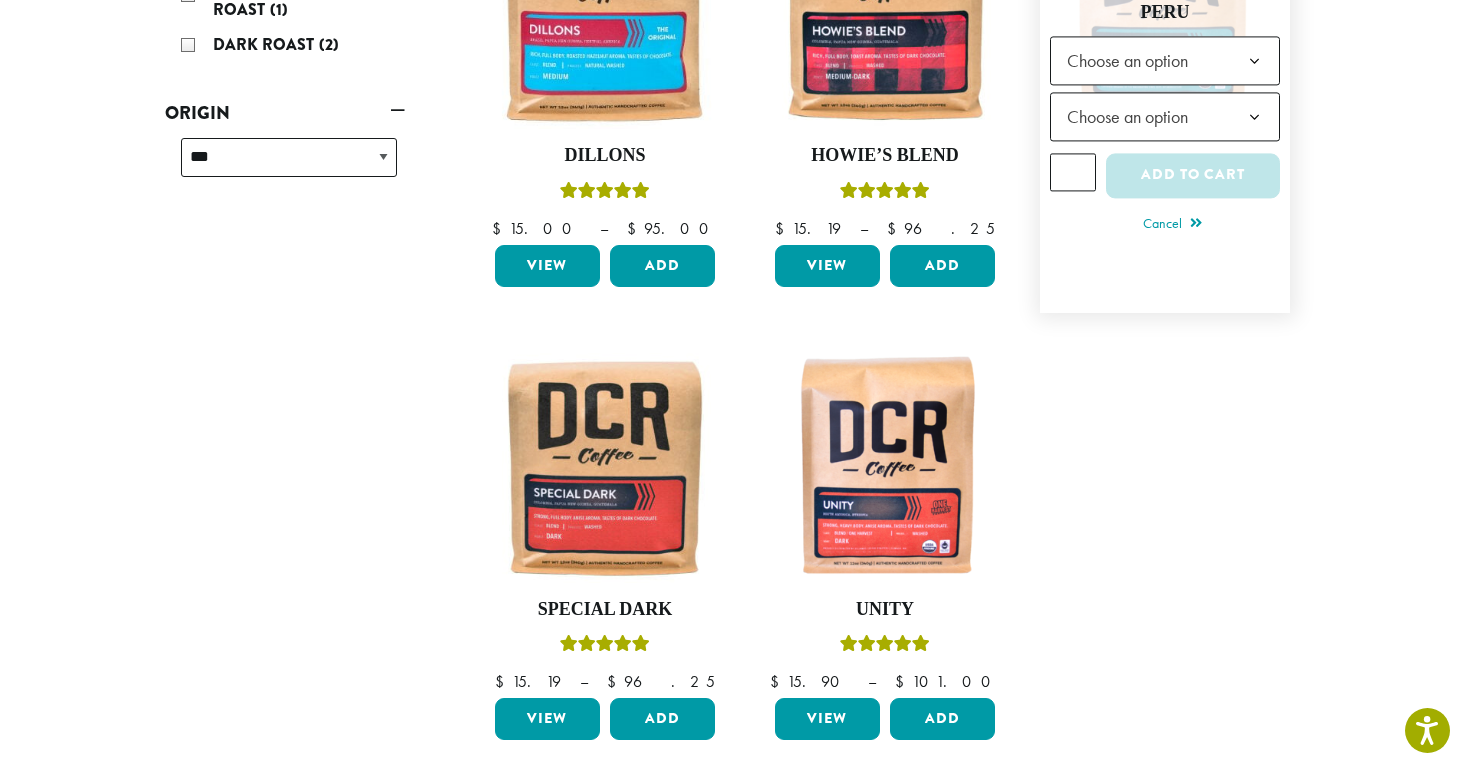 click 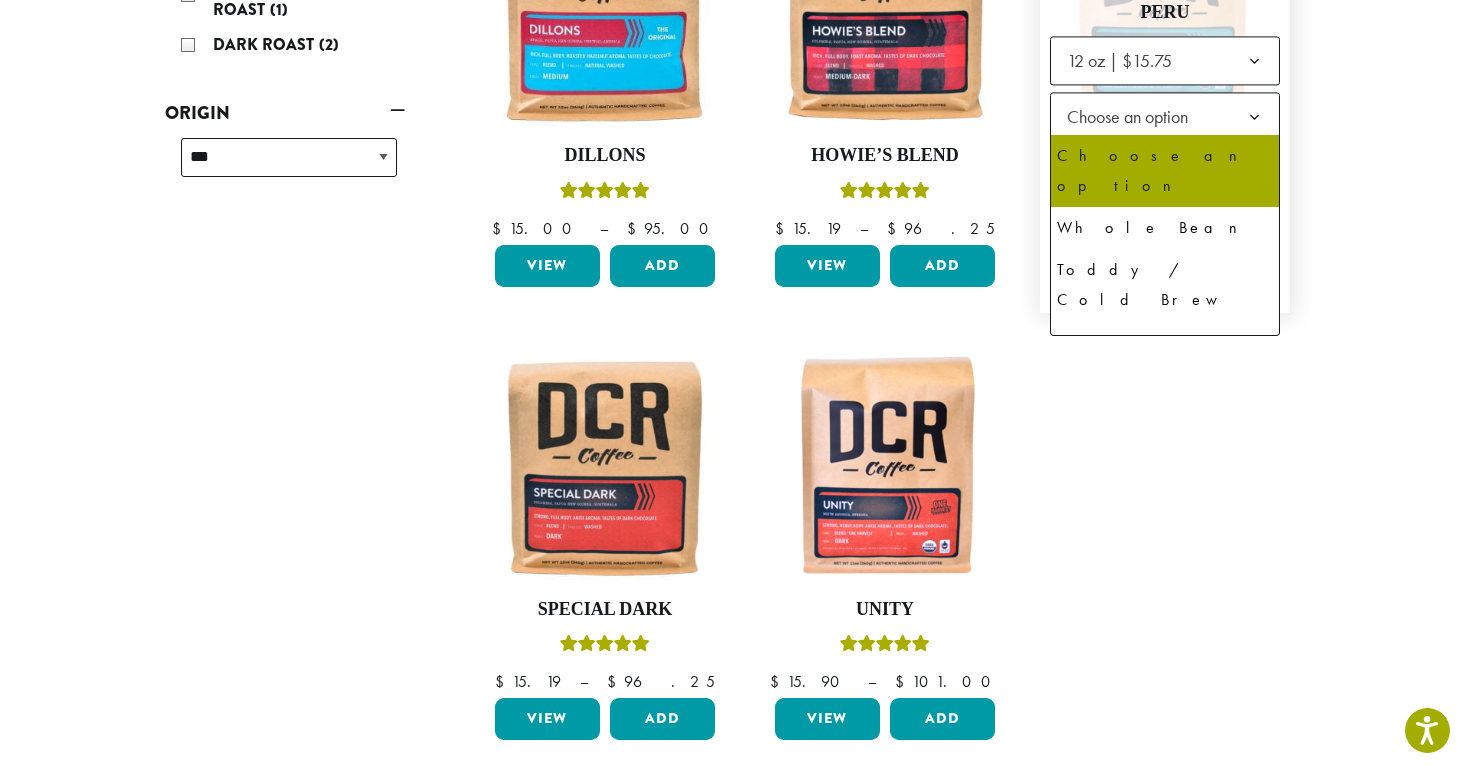 click 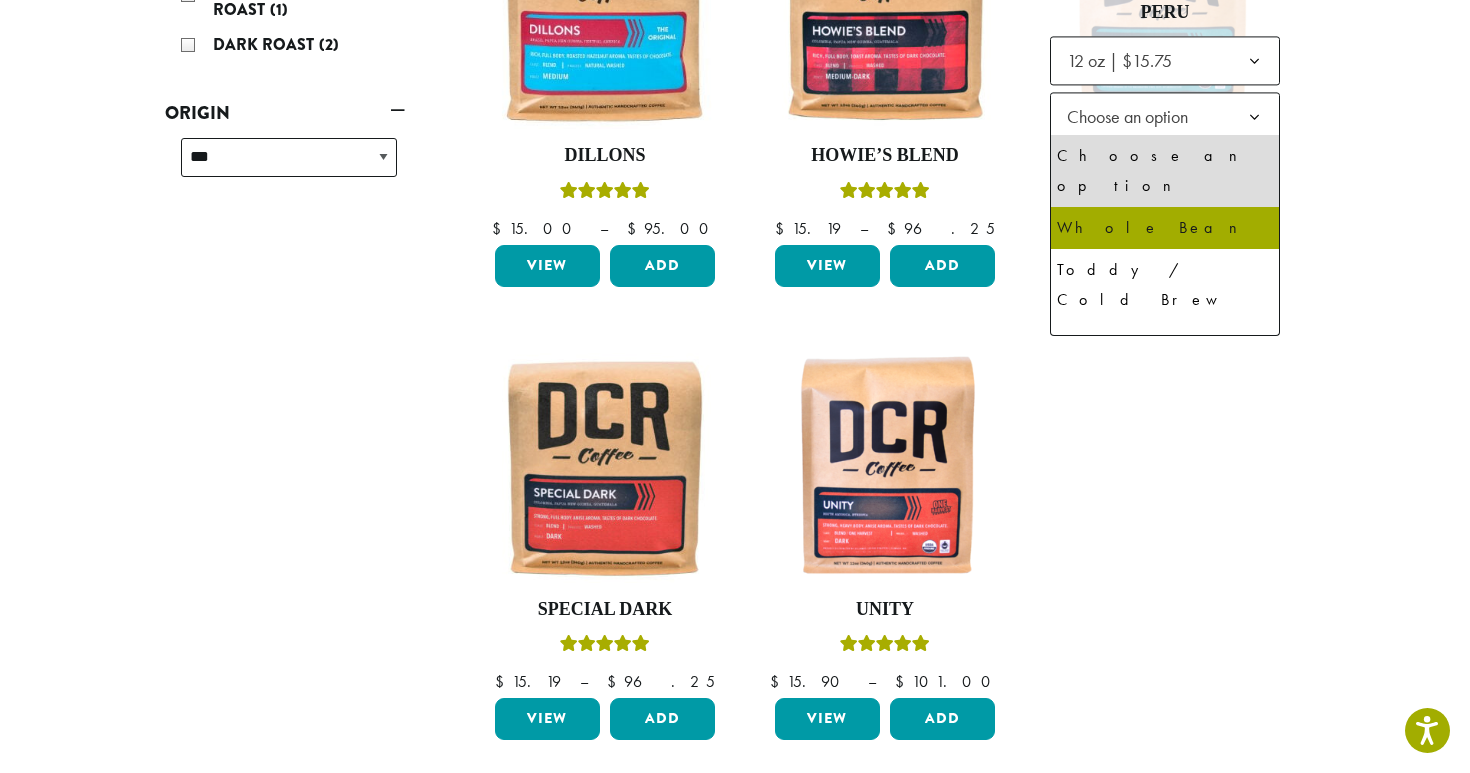 select on "*********" 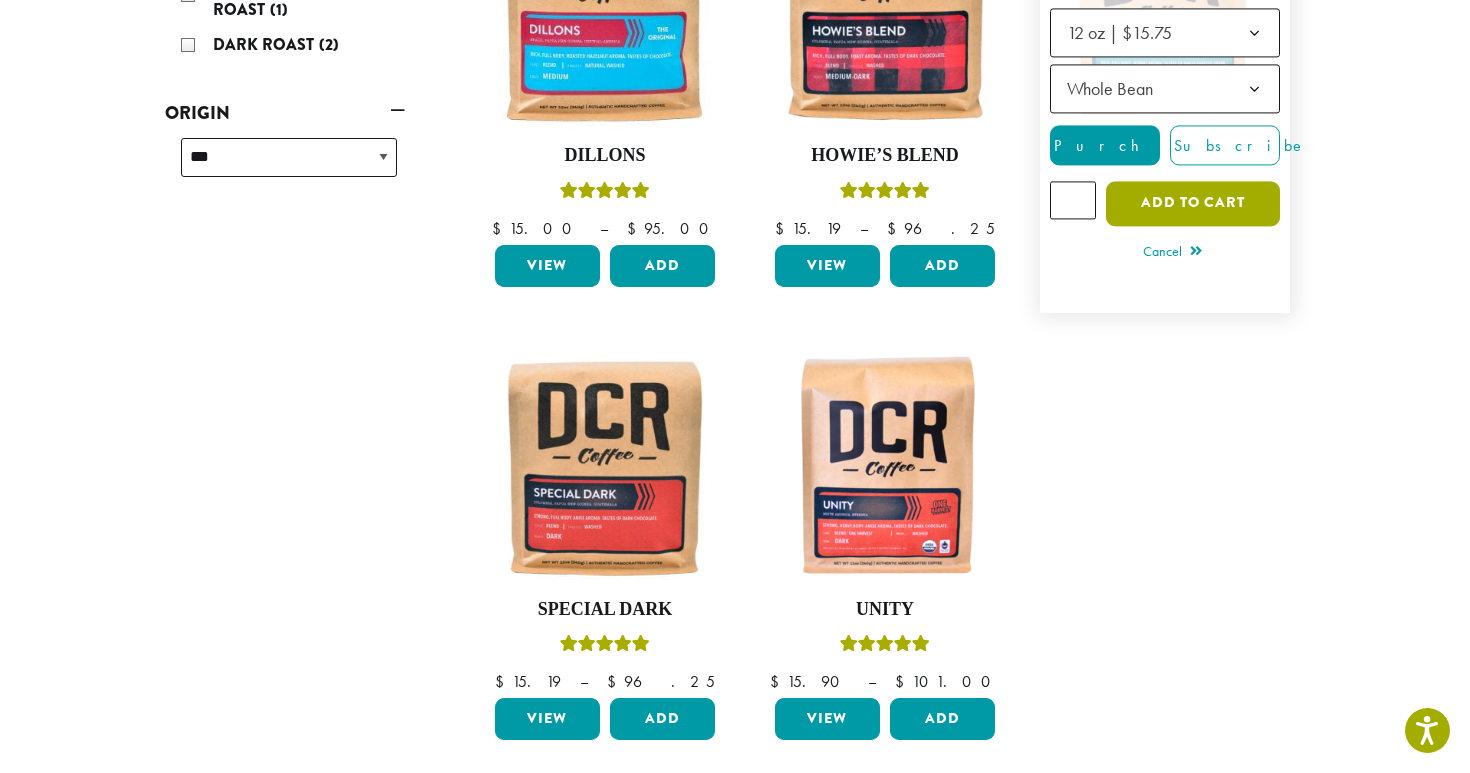 click on "Add to cart" 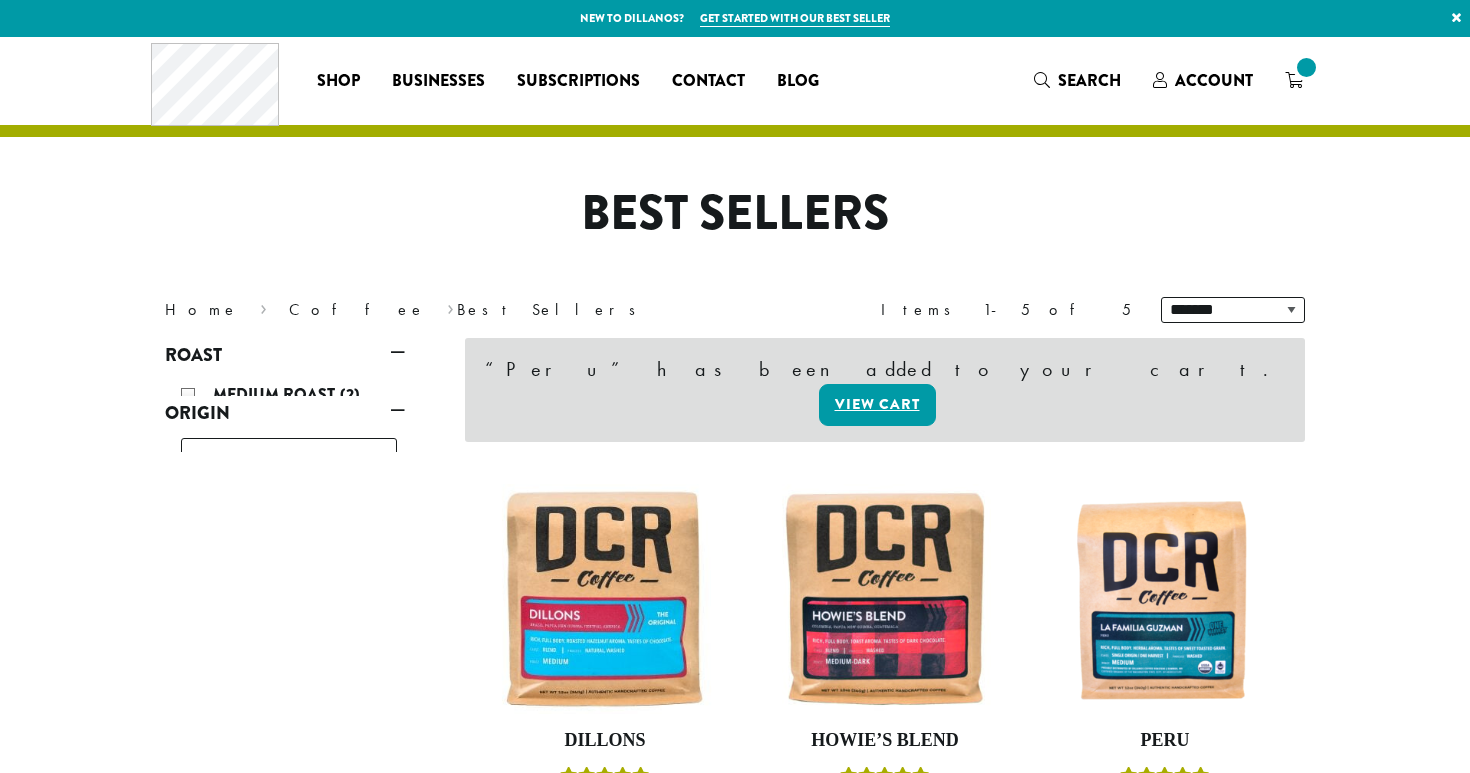 scroll, scrollTop: 0, scrollLeft: 0, axis: both 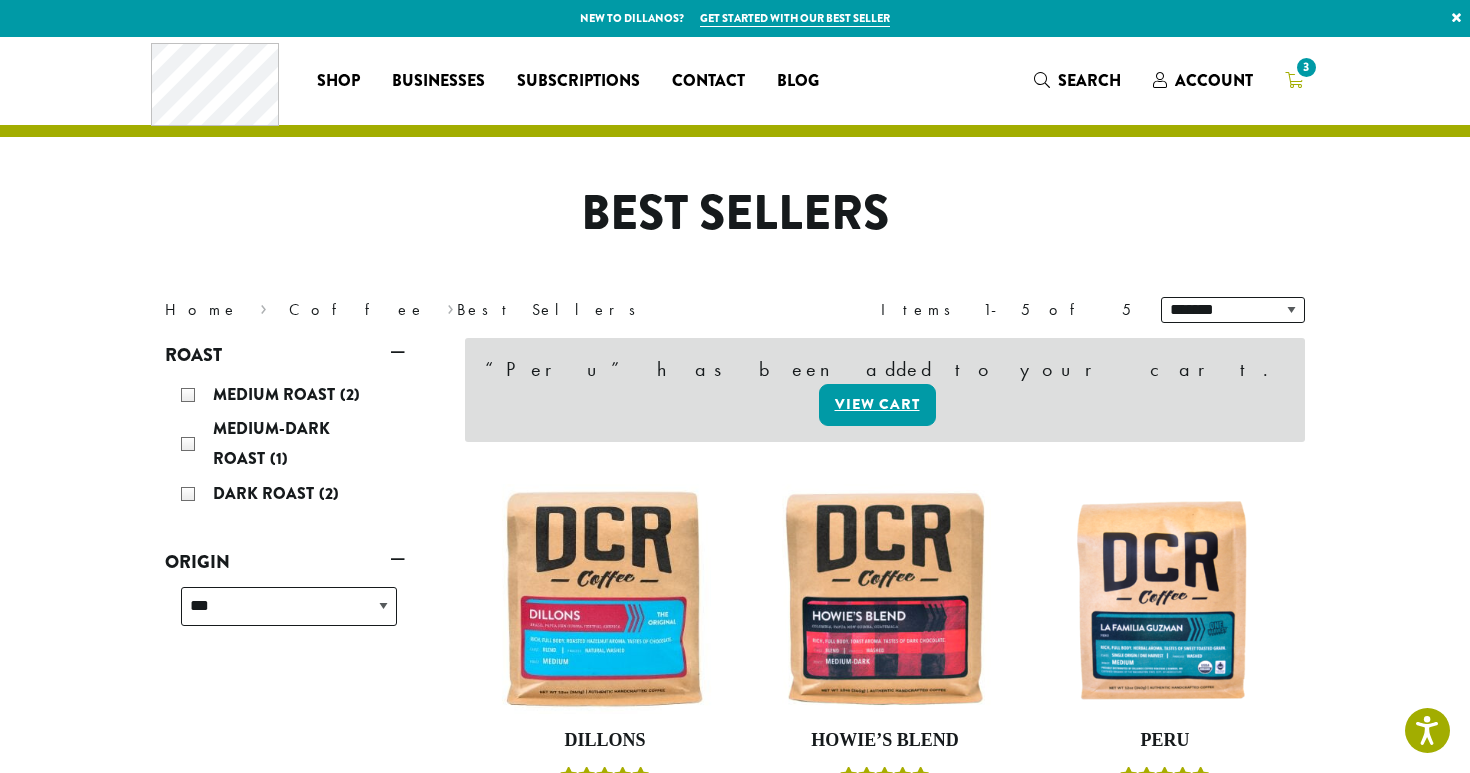 click on "3" at bounding box center [1306, 67] 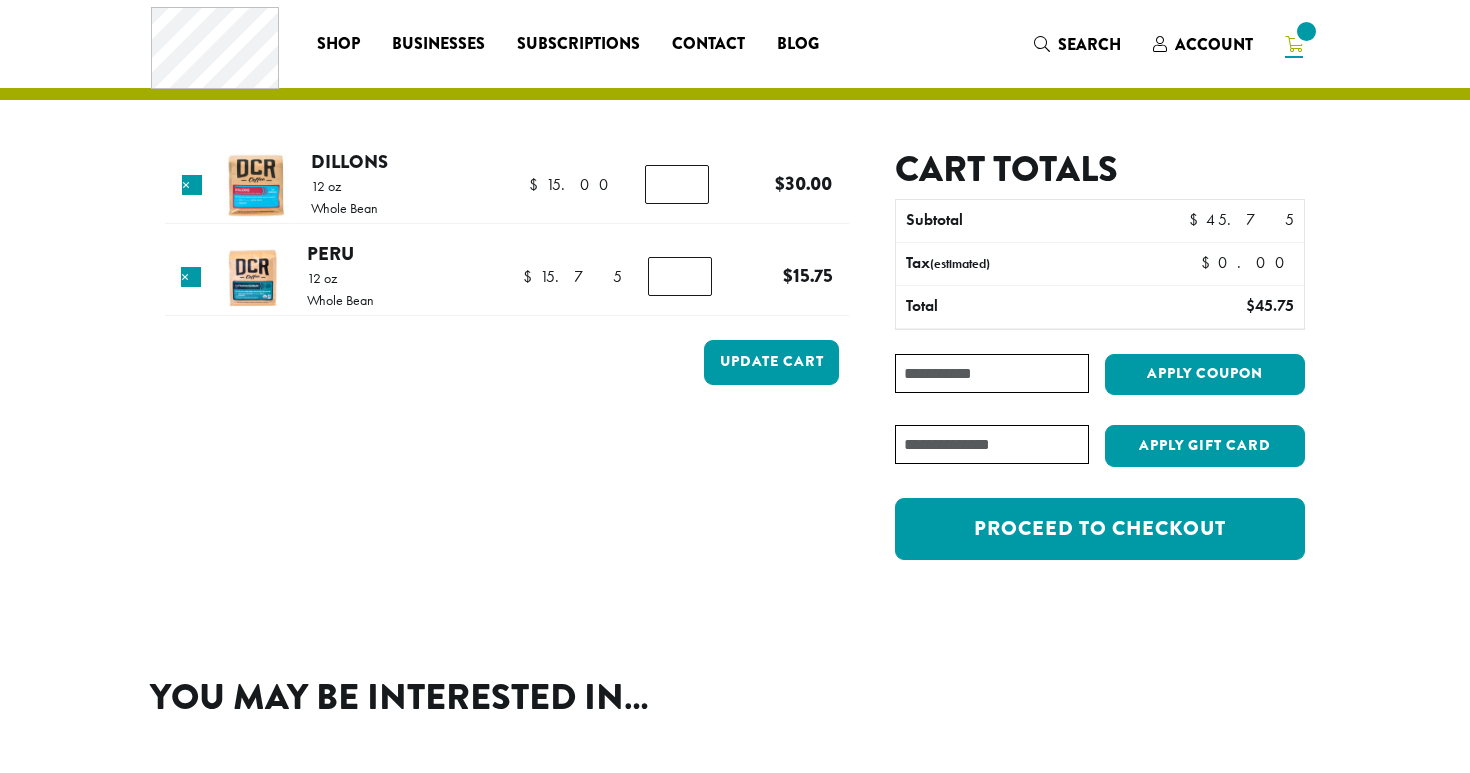 scroll, scrollTop: 0, scrollLeft: 0, axis: both 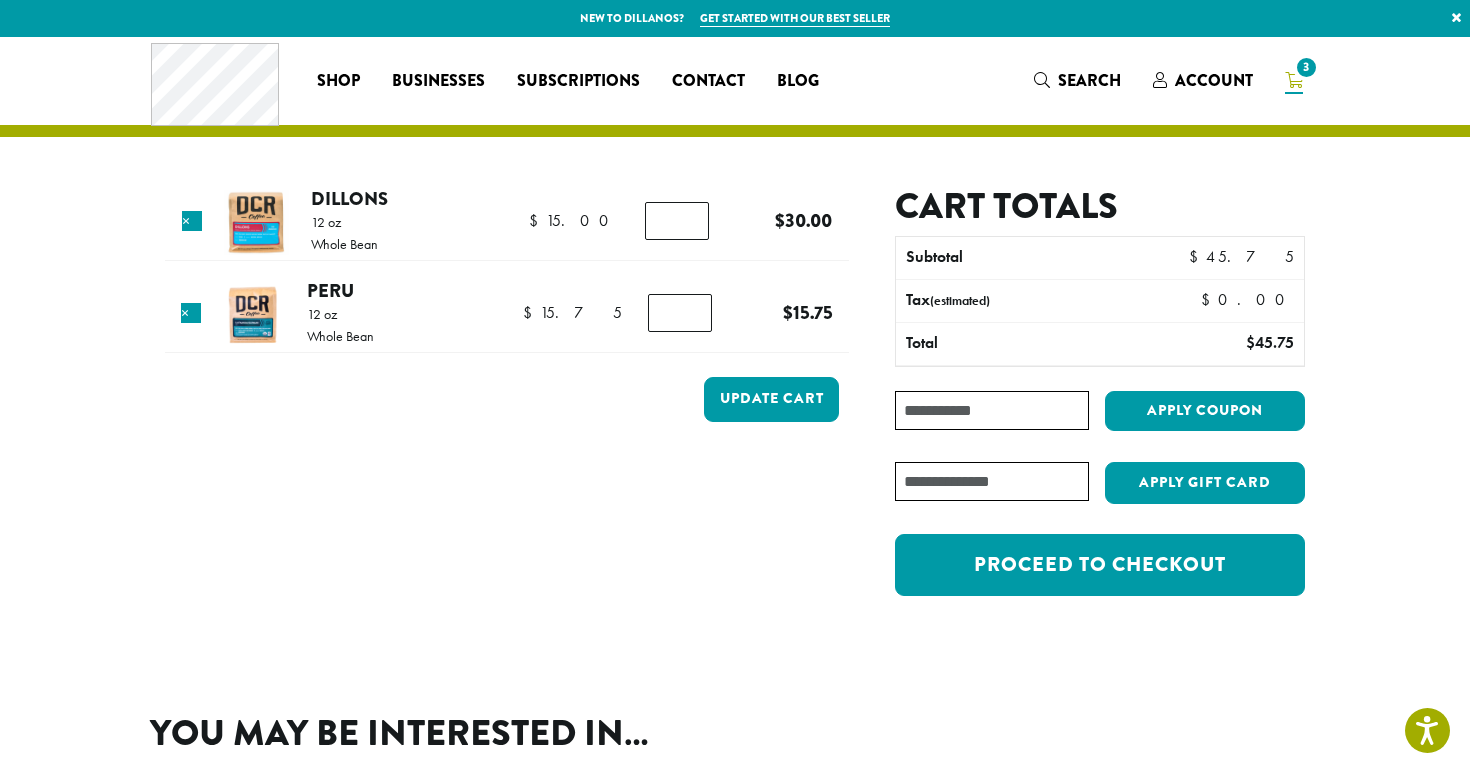 type on "*" 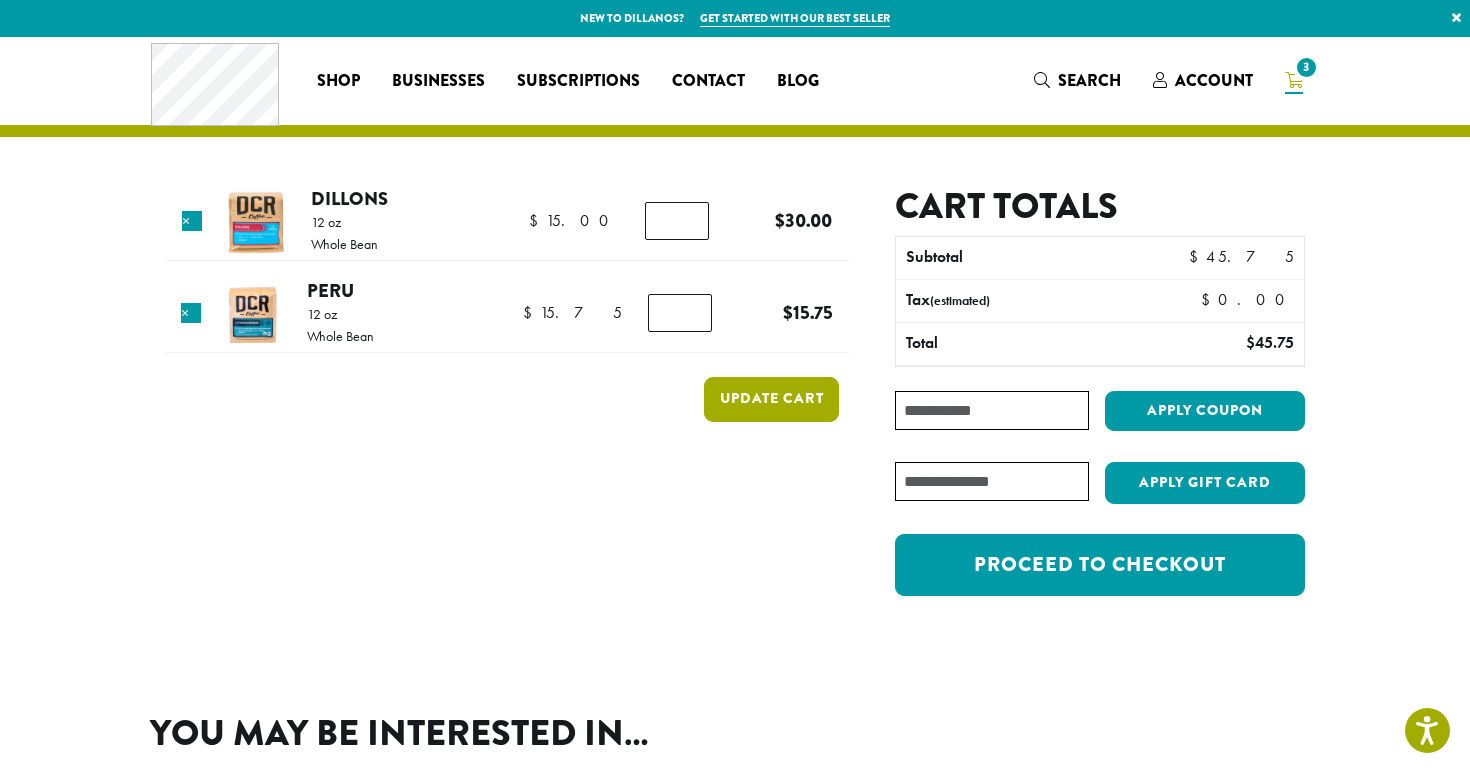 click on "Update cart" at bounding box center [771, 399] 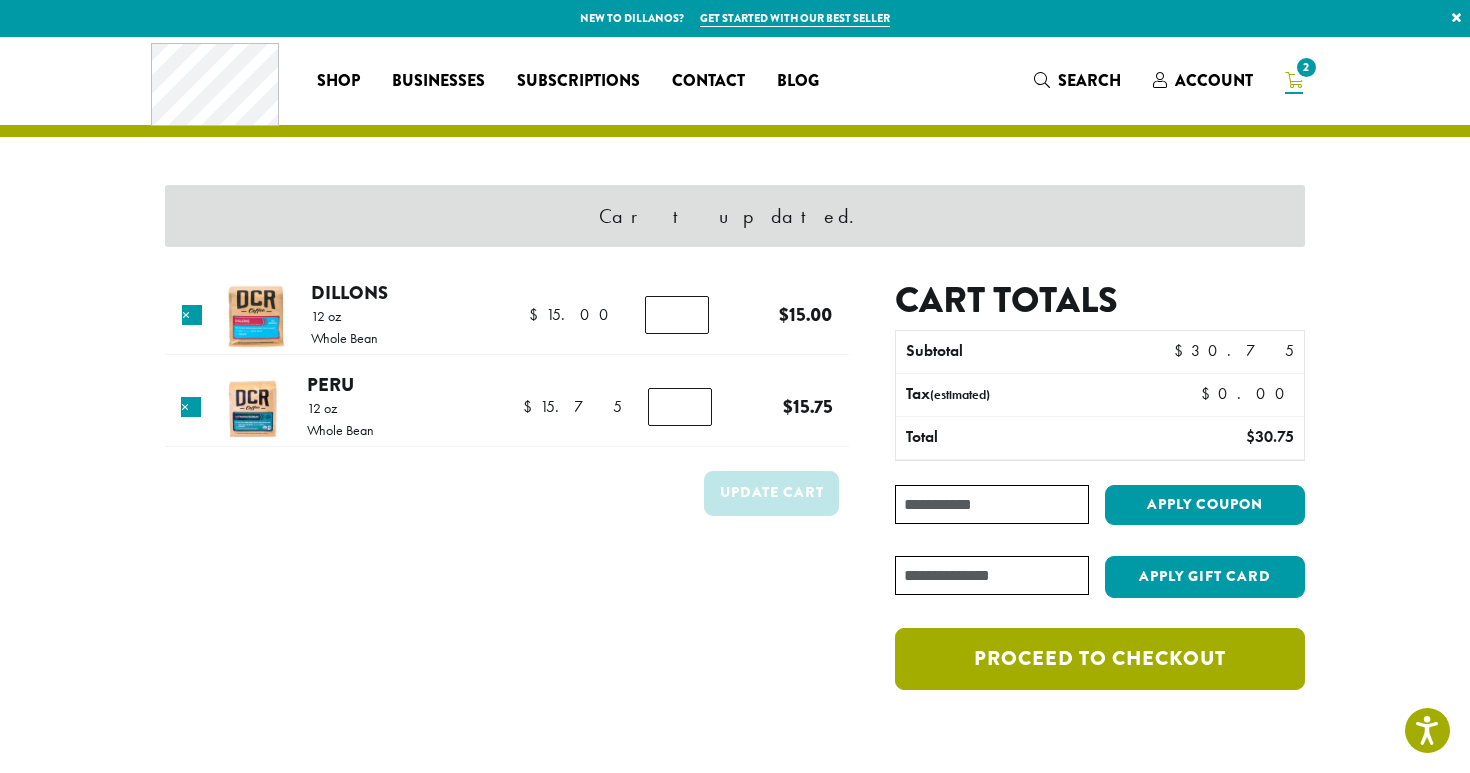 click on "Proceed to checkout" at bounding box center (1100, 659) 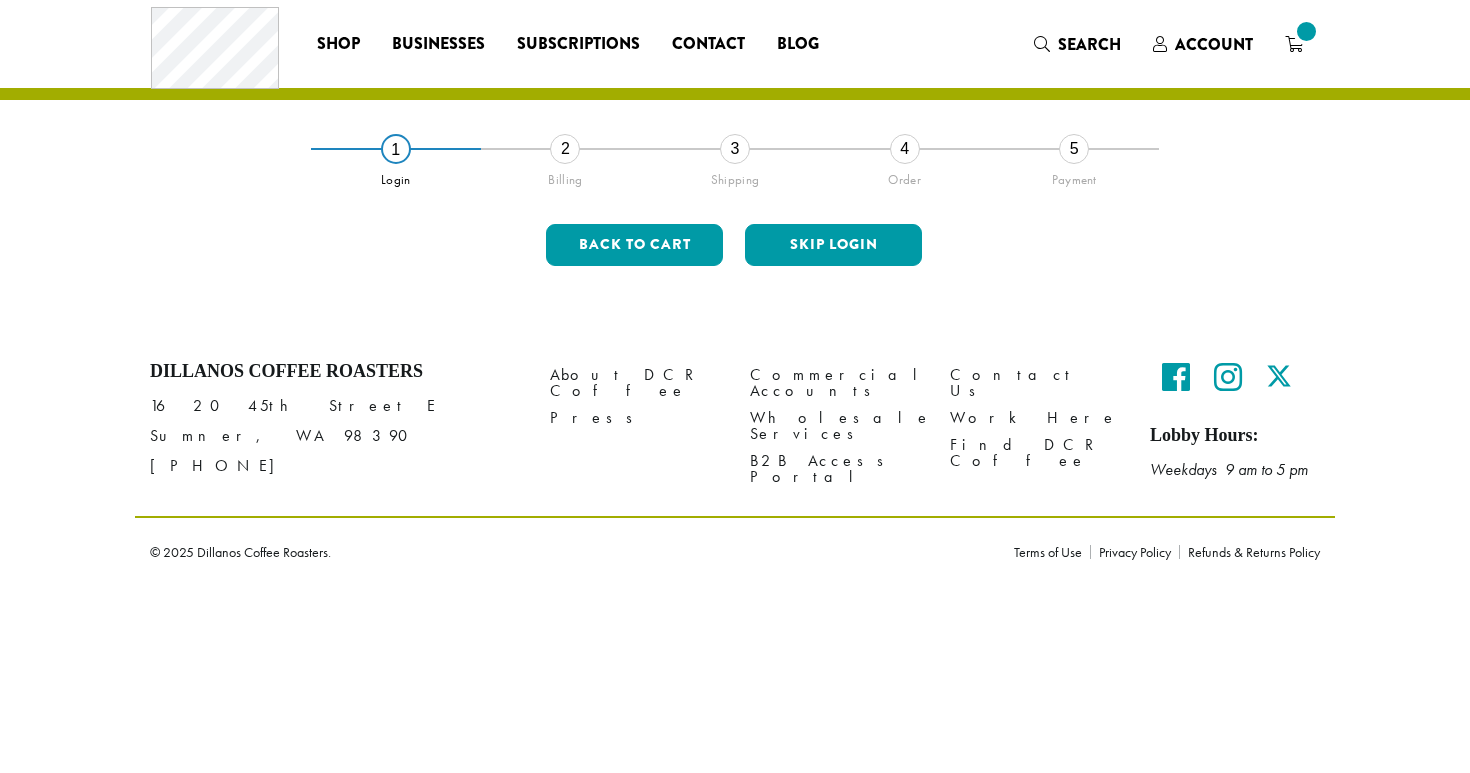 scroll, scrollTop: 0, scrollLeft: 0, axis: both 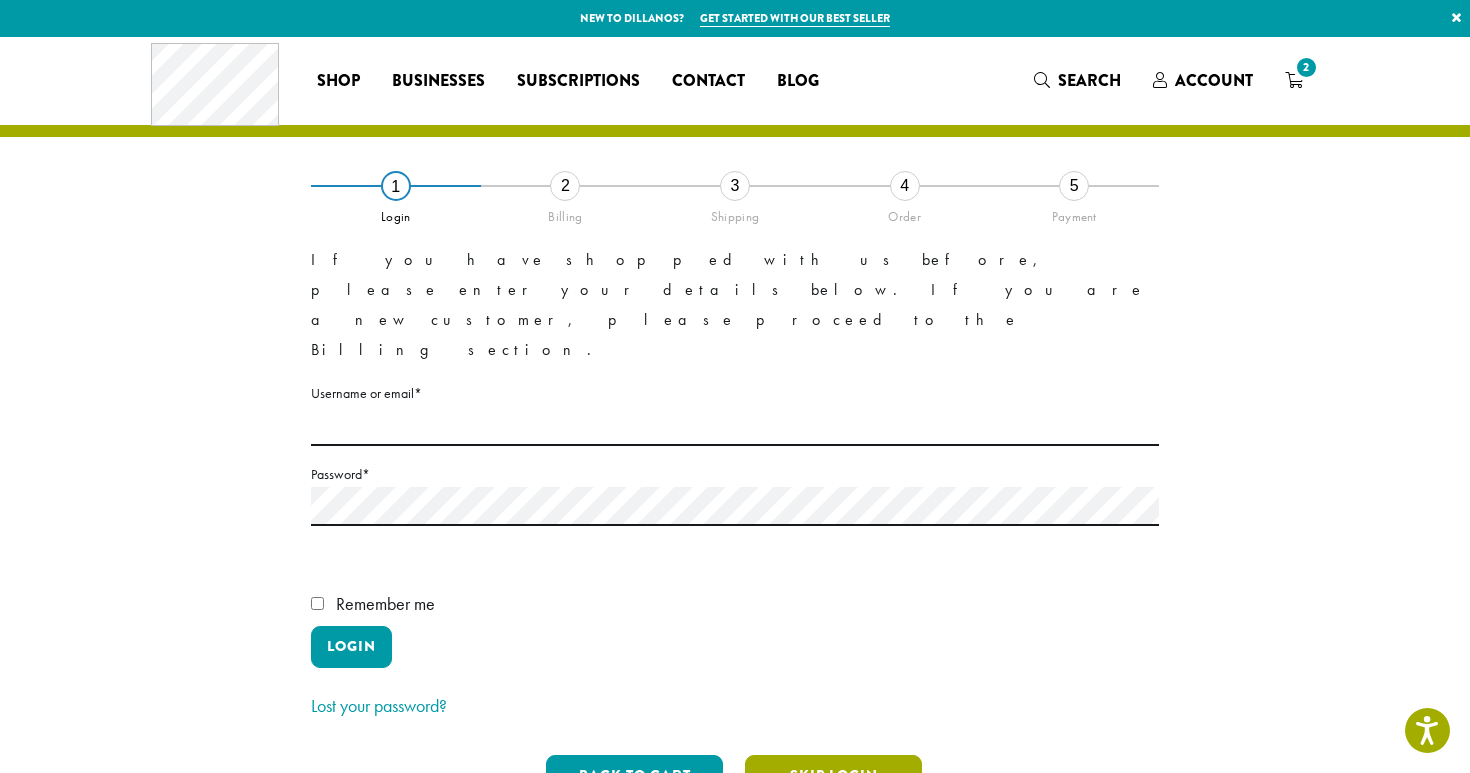 click on "Skip Login" at bounding box center [833, 776] 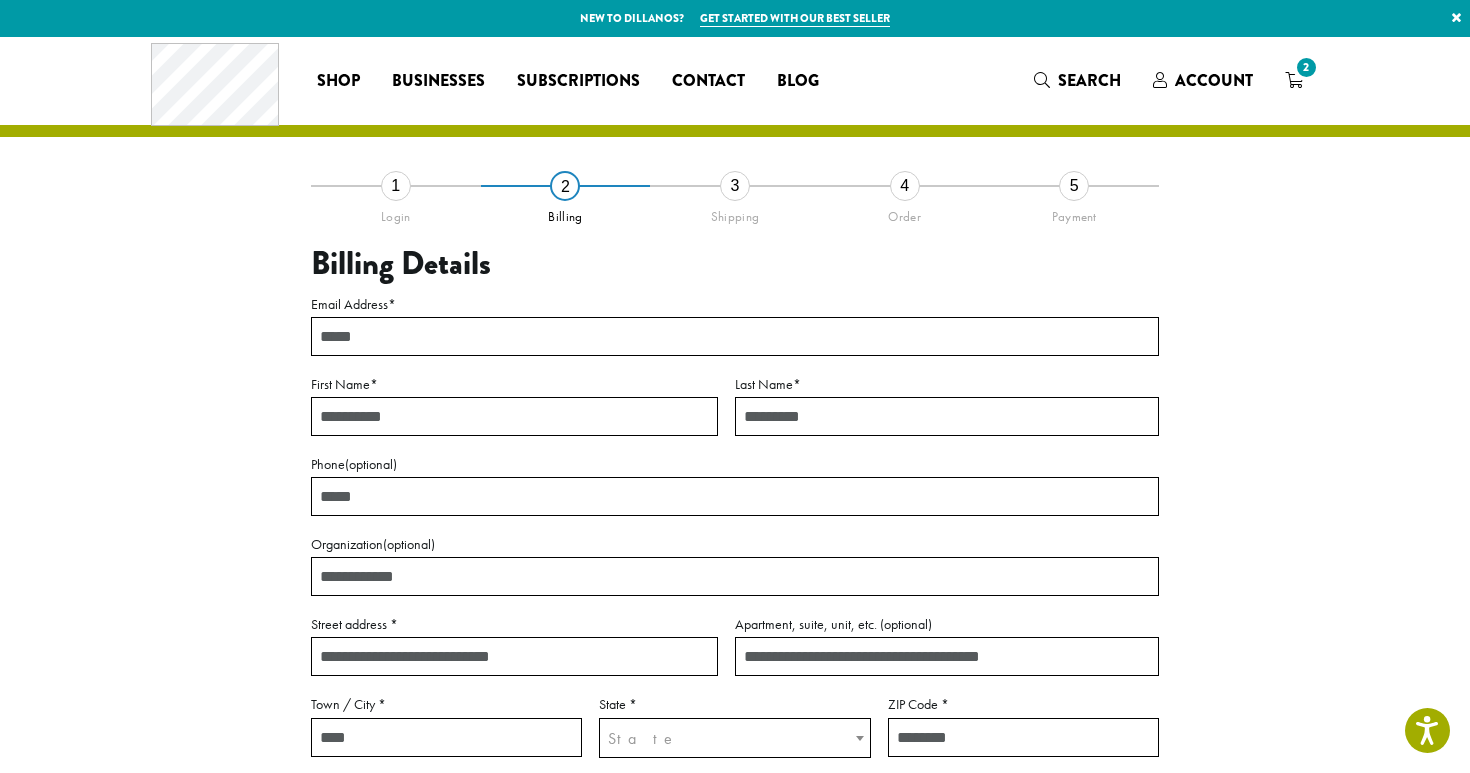 click on "Email Address  *" at bounding box center [735, 336] 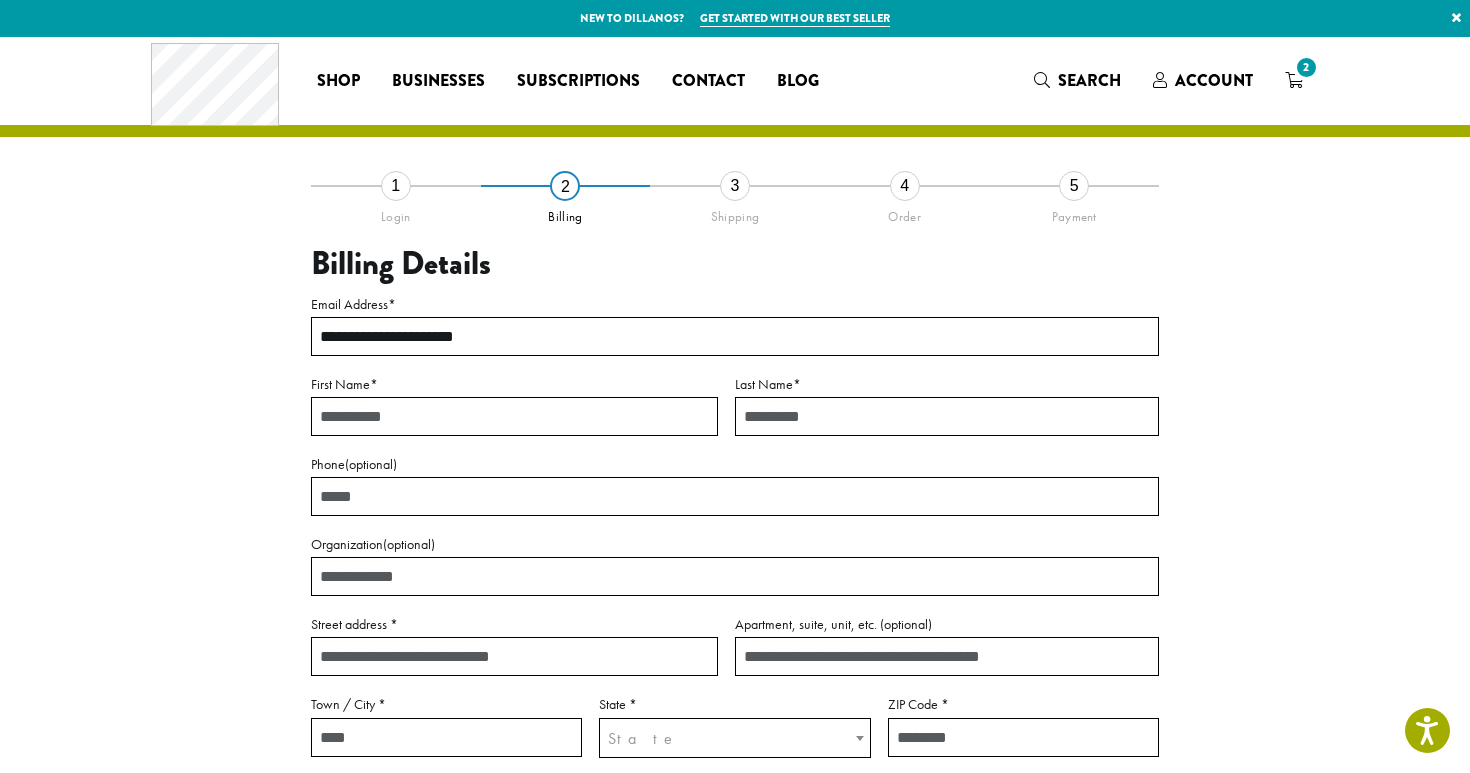 type on "**********" 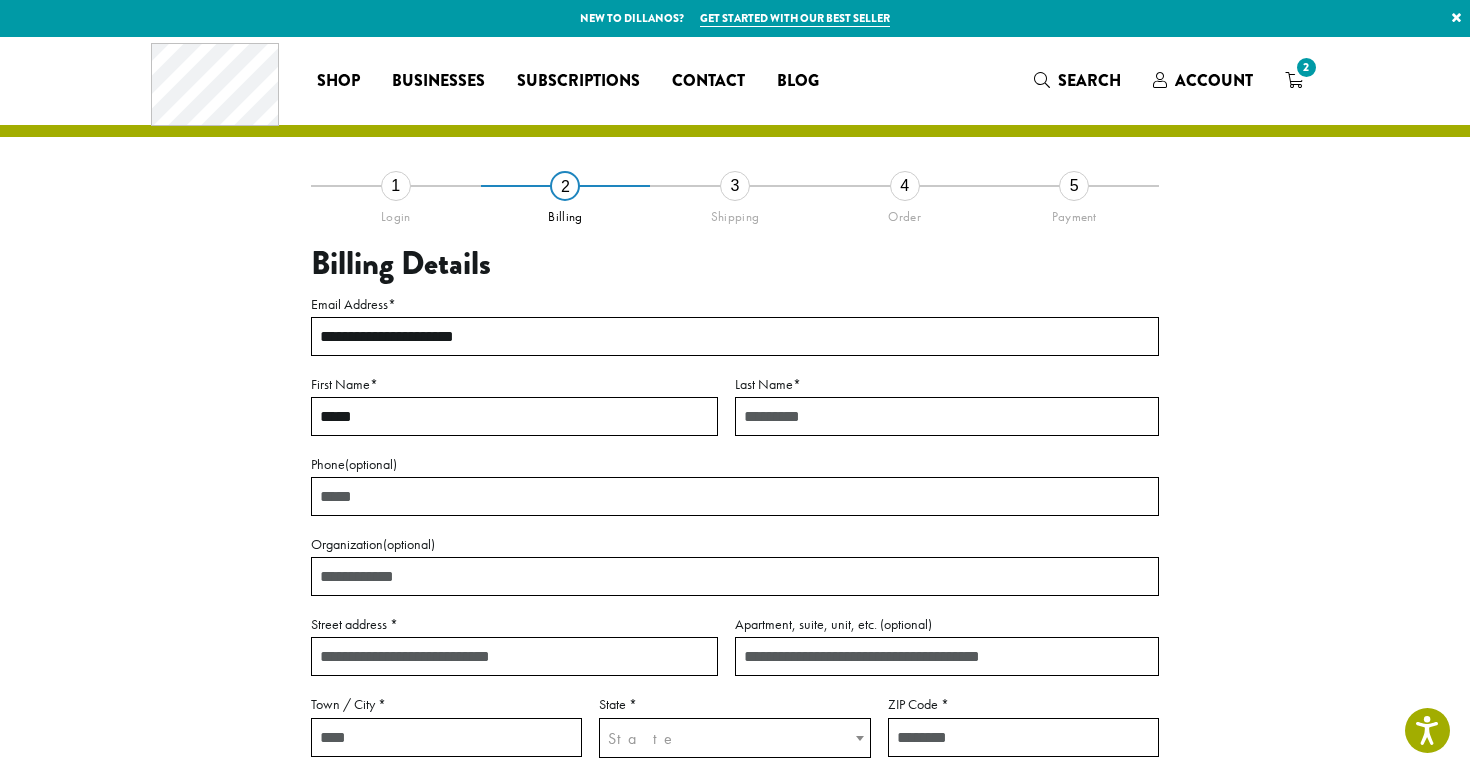 type on "*****" 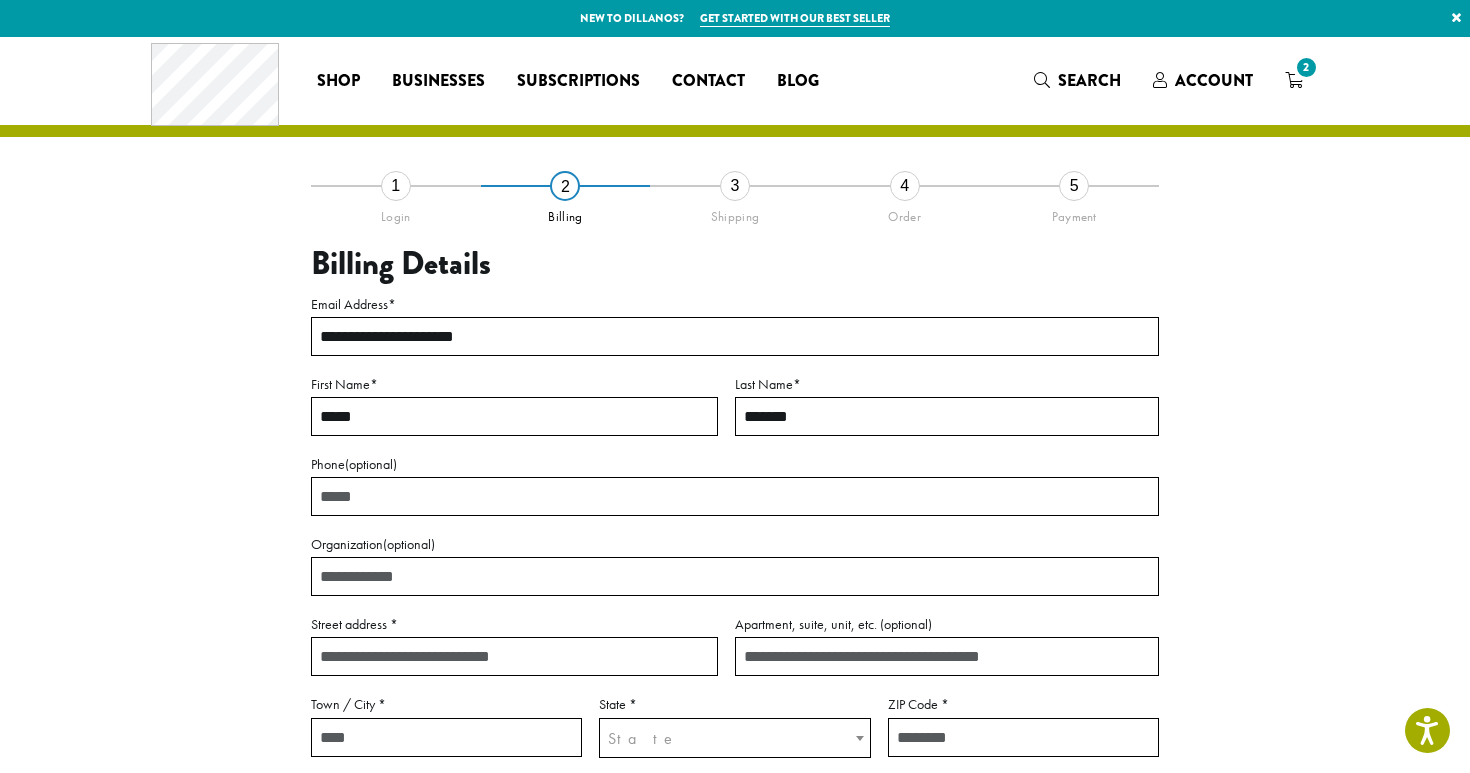 type on "*******" 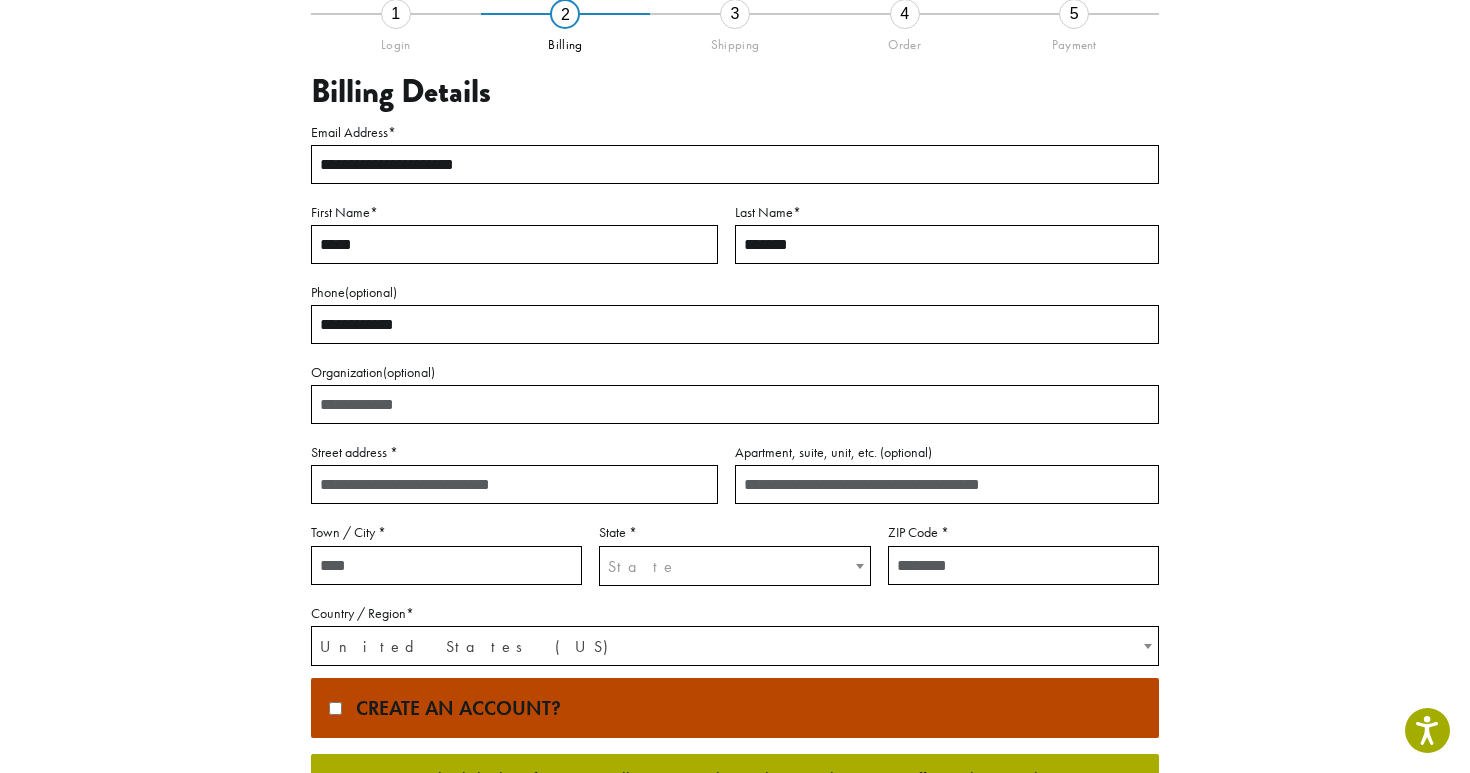 scroll, scrollTop: 174, scrollLeft: 0, axis: vertical 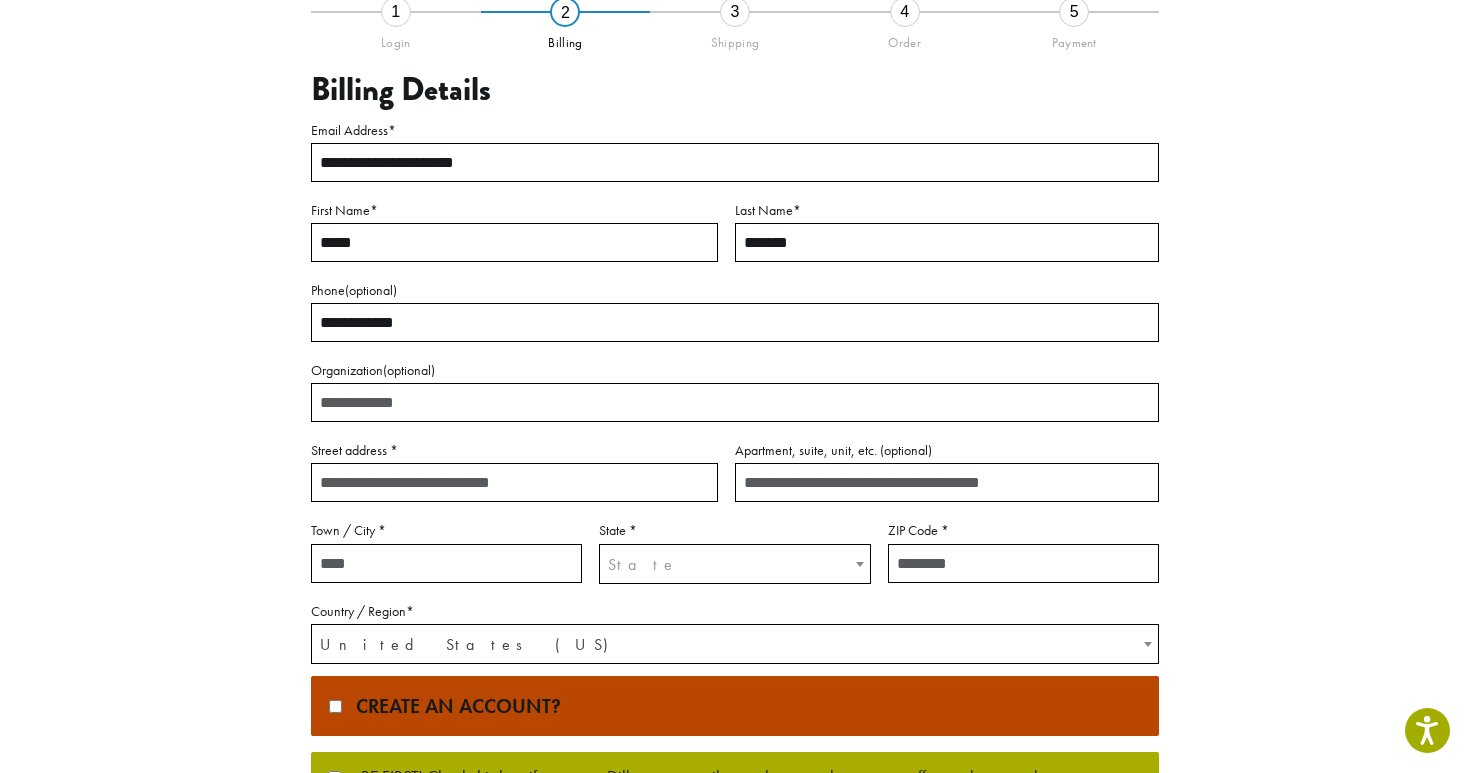 type on "**********" 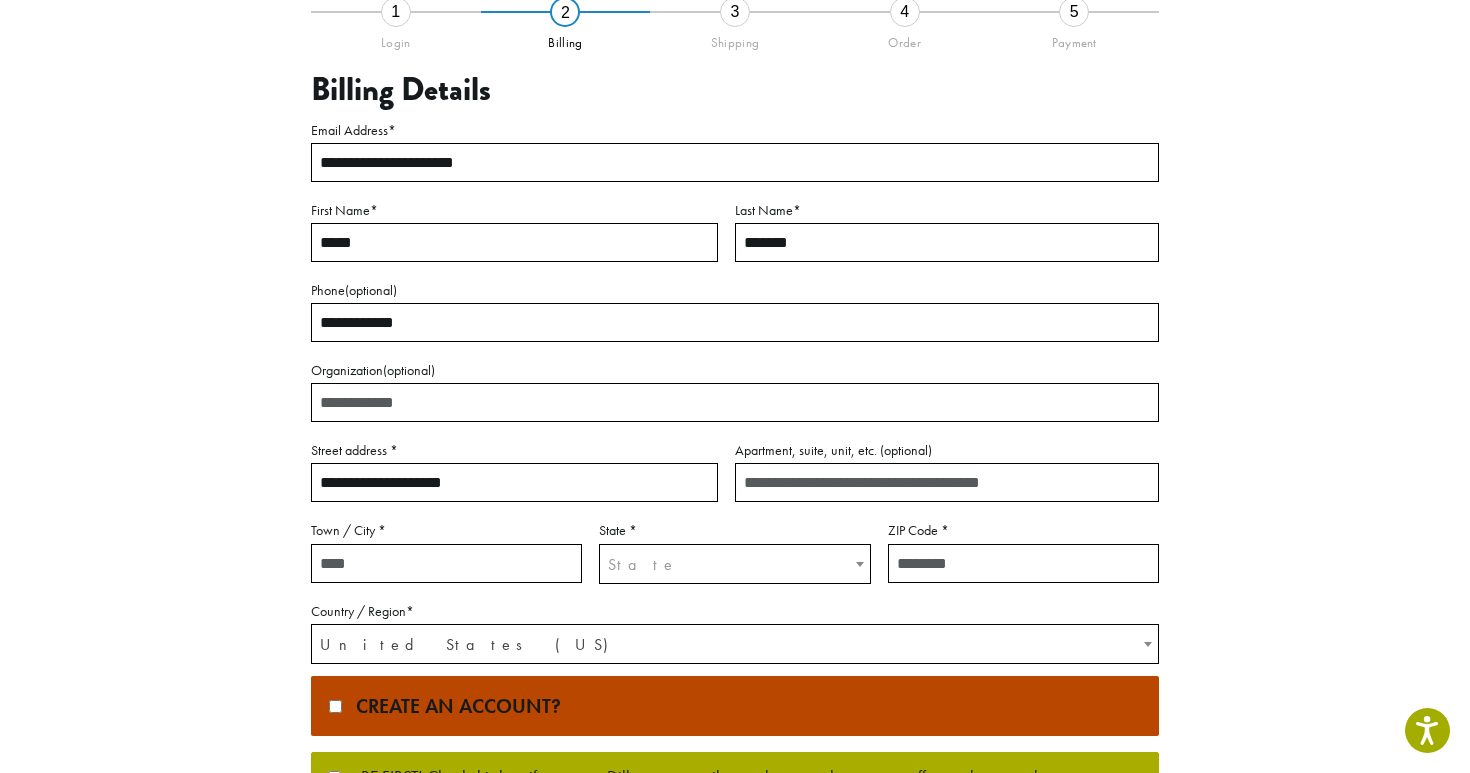 type on "**********" 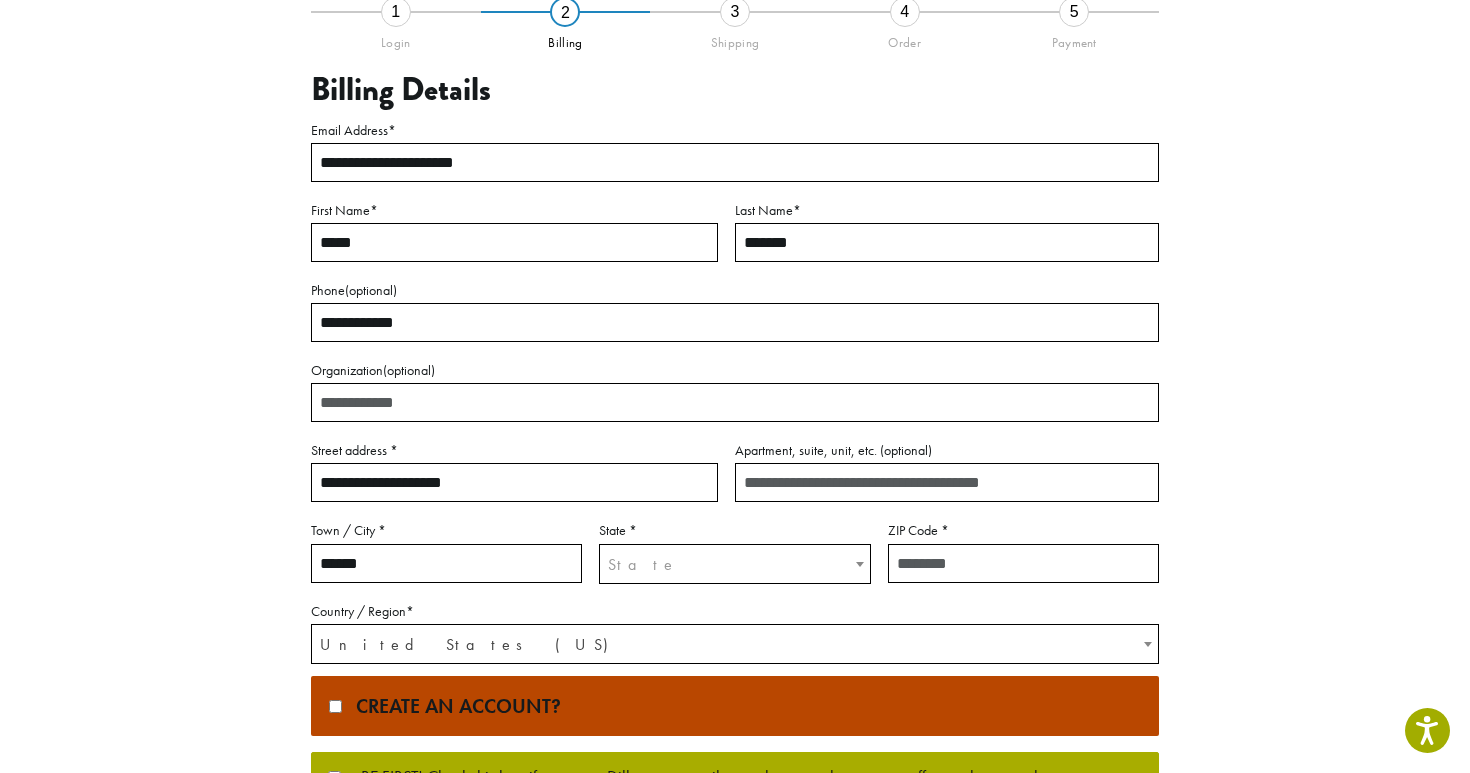 type on "******" 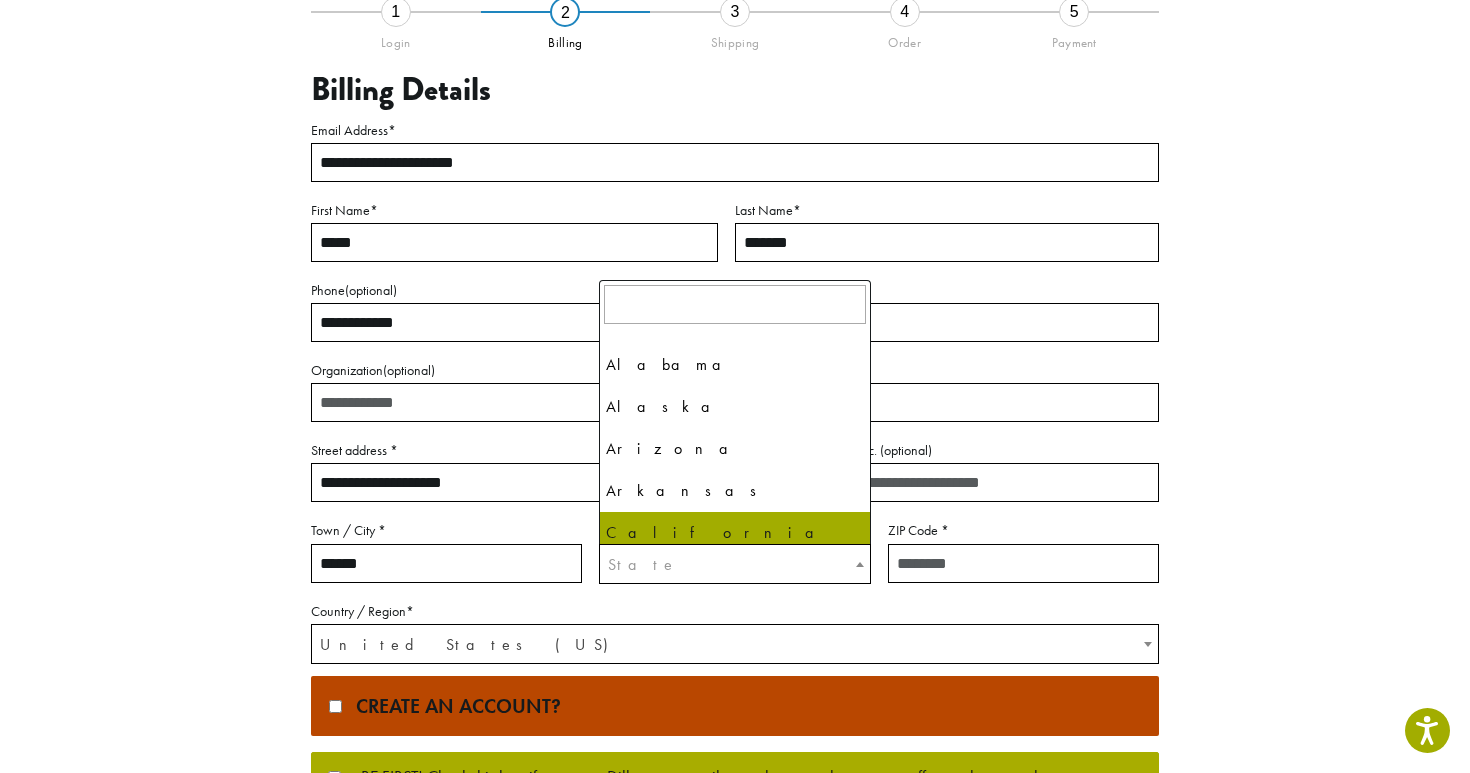 select on "**" 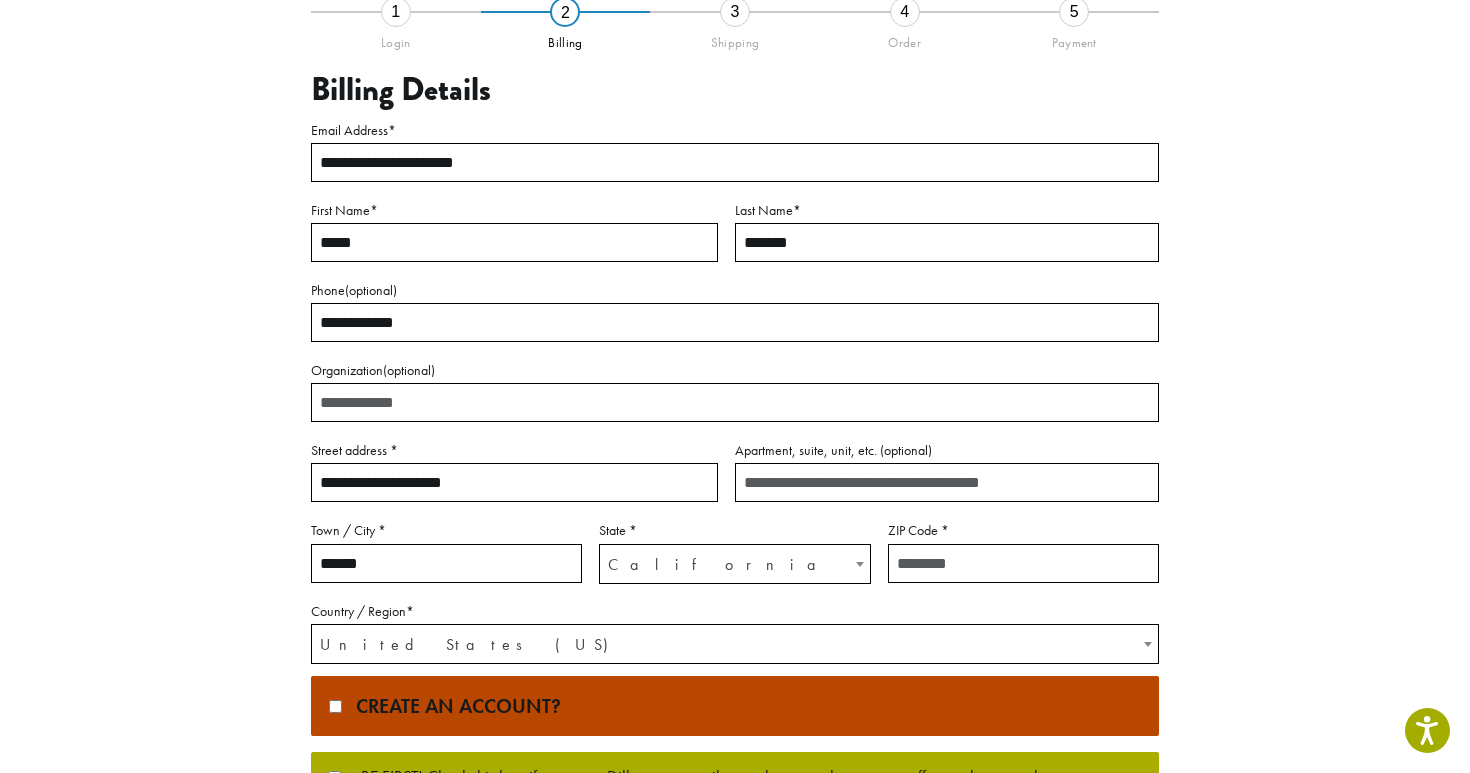 click on "ZIP Code   *" at bounding box center (1023, 563) 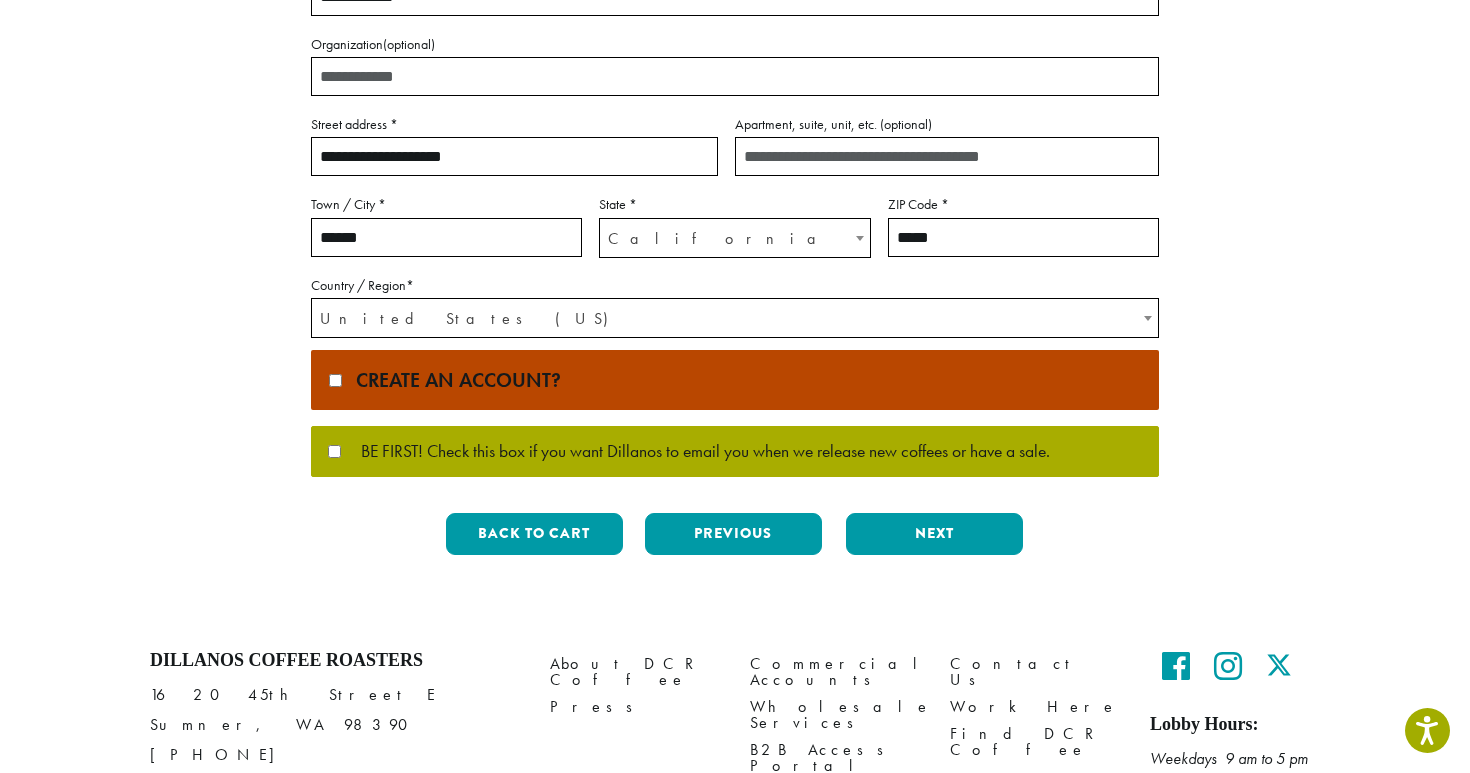 scroll, scrollTop: 531, scrollLeft: 0, axis: vertical 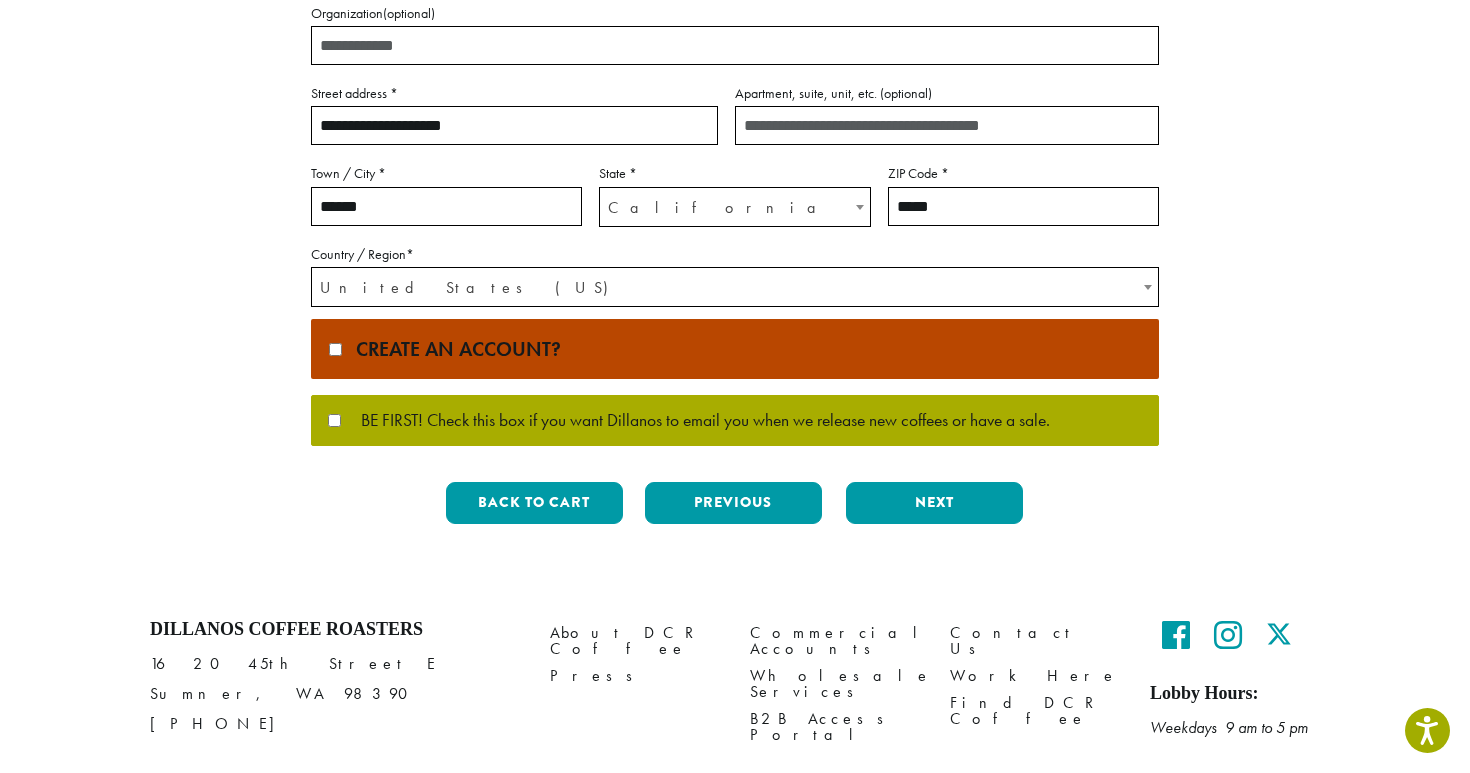 type on "*****" 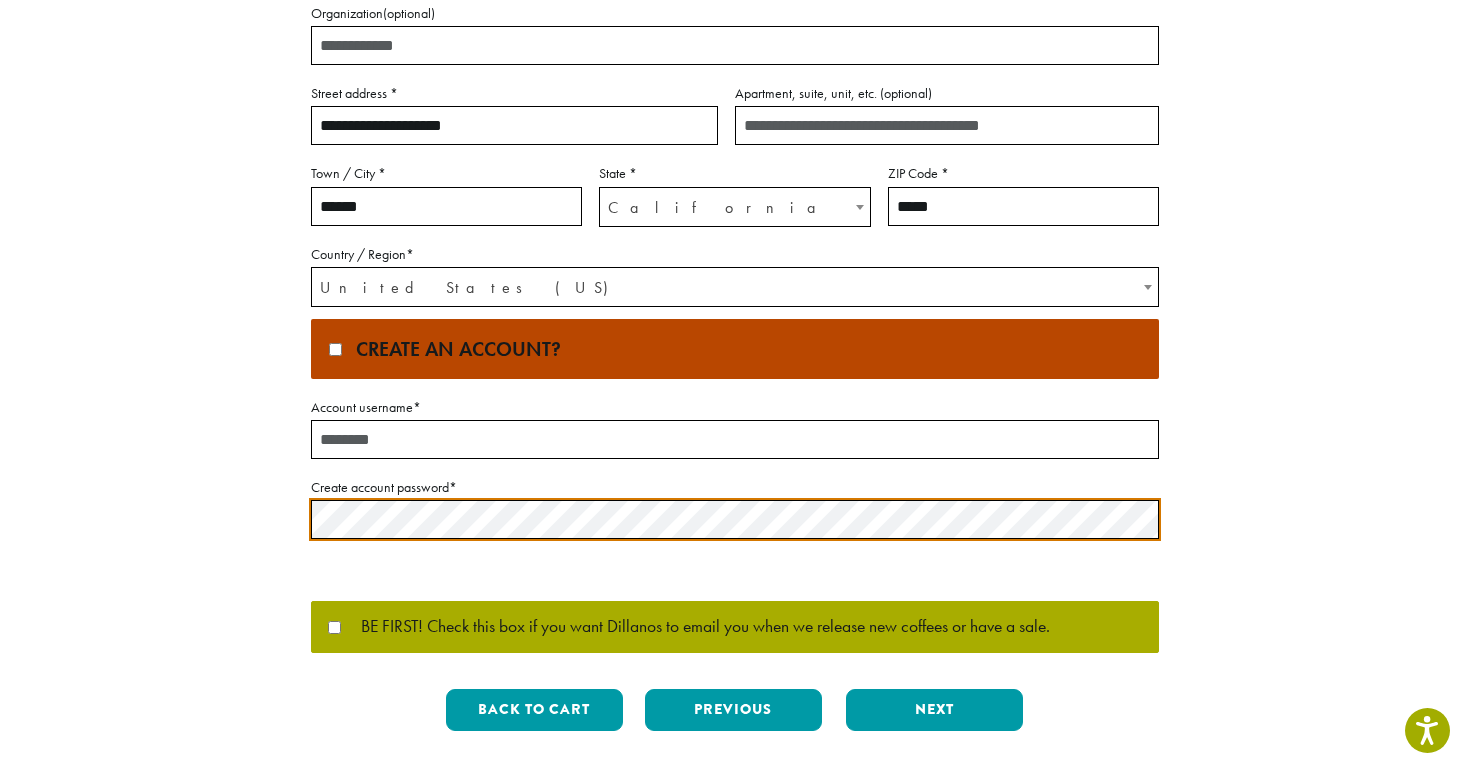 click on "Account username  *" at bounding box center (735, 439) 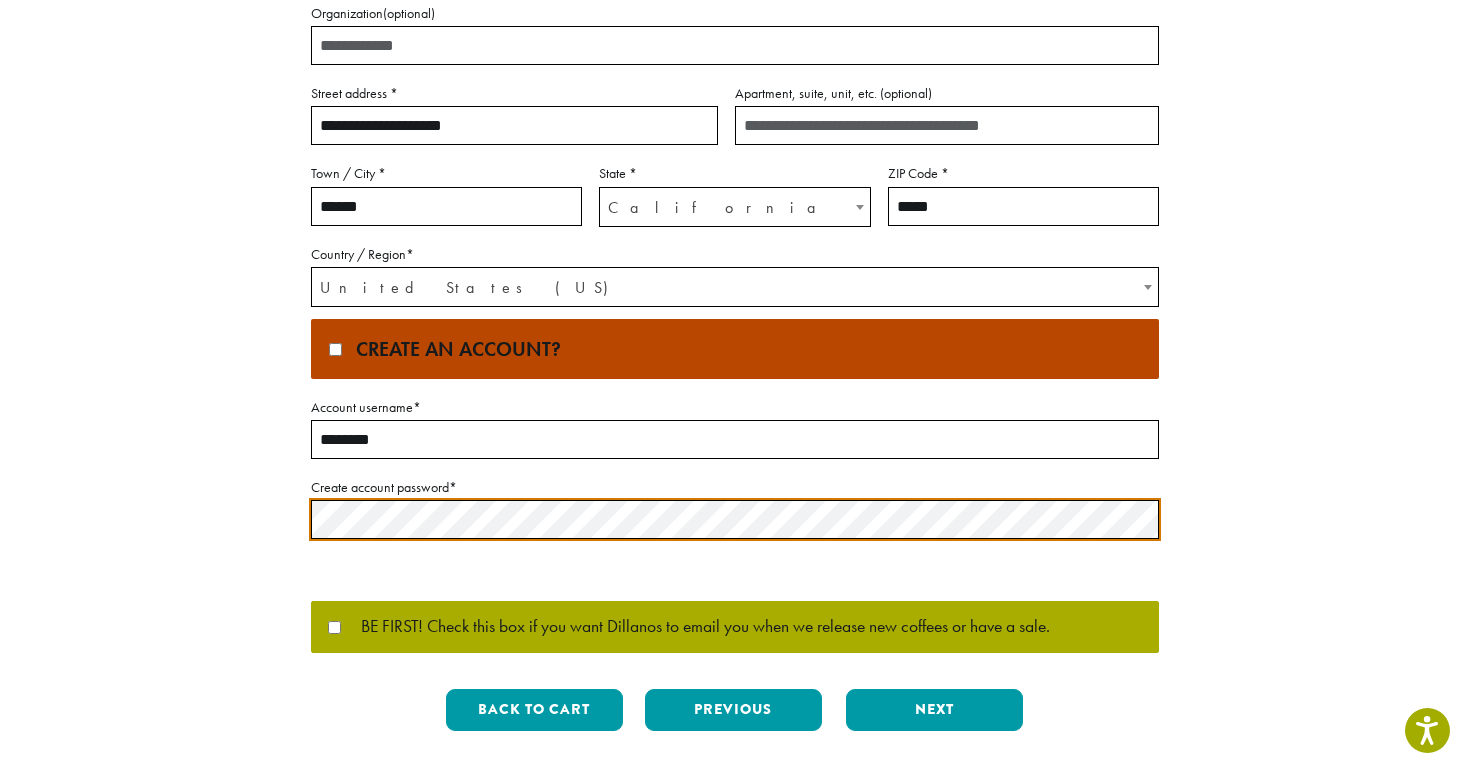 type on "********" 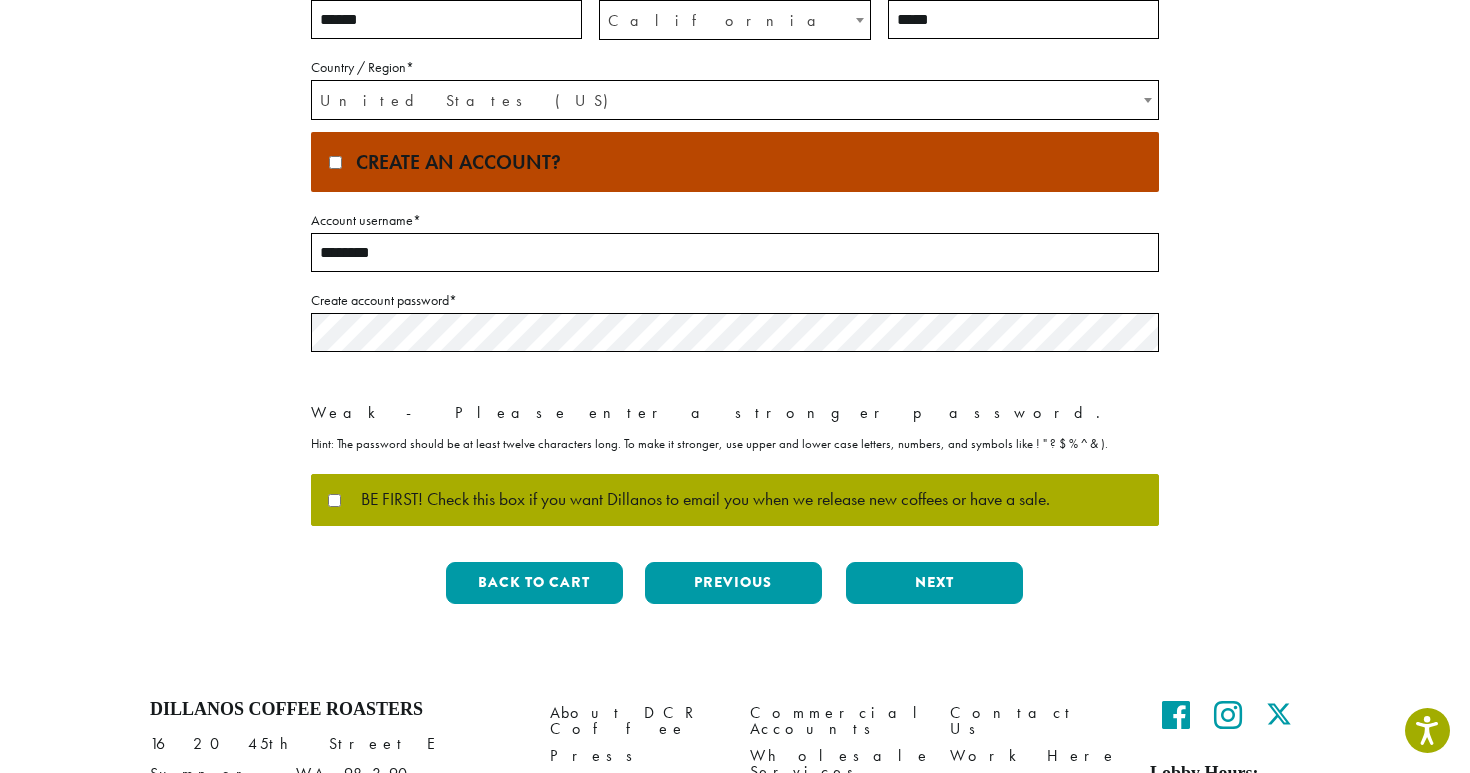 scroll, scrollTop: 722, scrollLeft: 0, axis: vertical 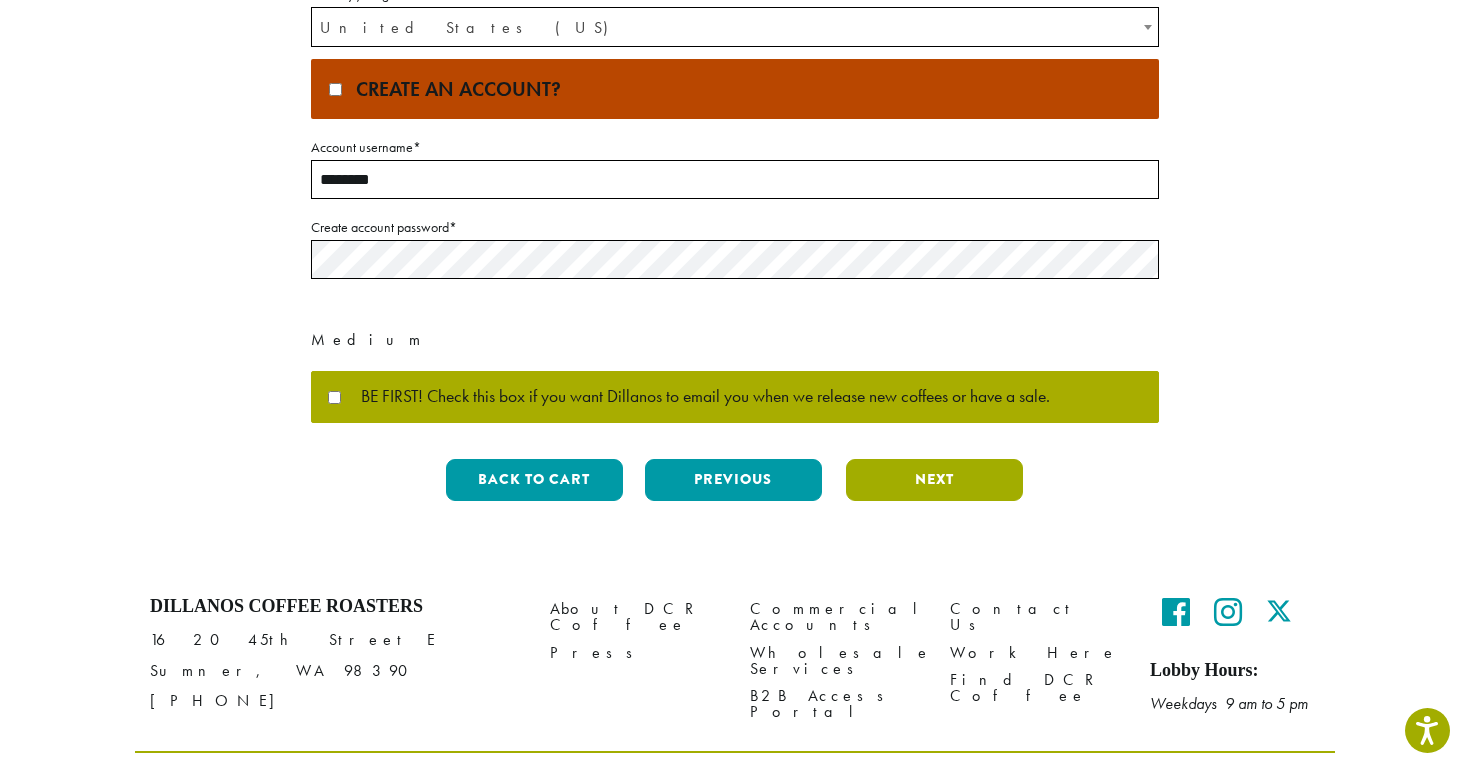 click on "Next" at bounding box center [934, 480] 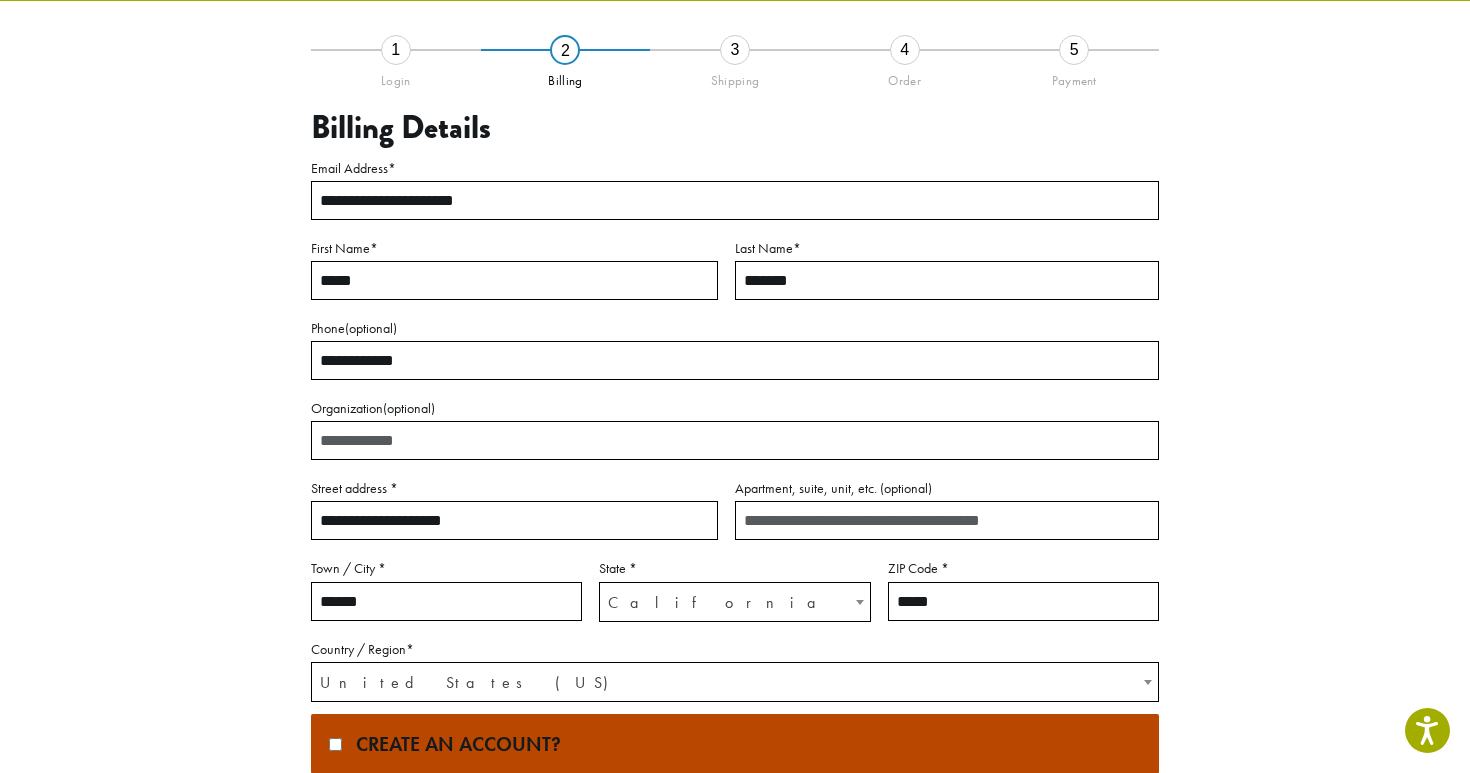 scroll, scrollTop: 71, scrollLeft: 0, axis: vertical 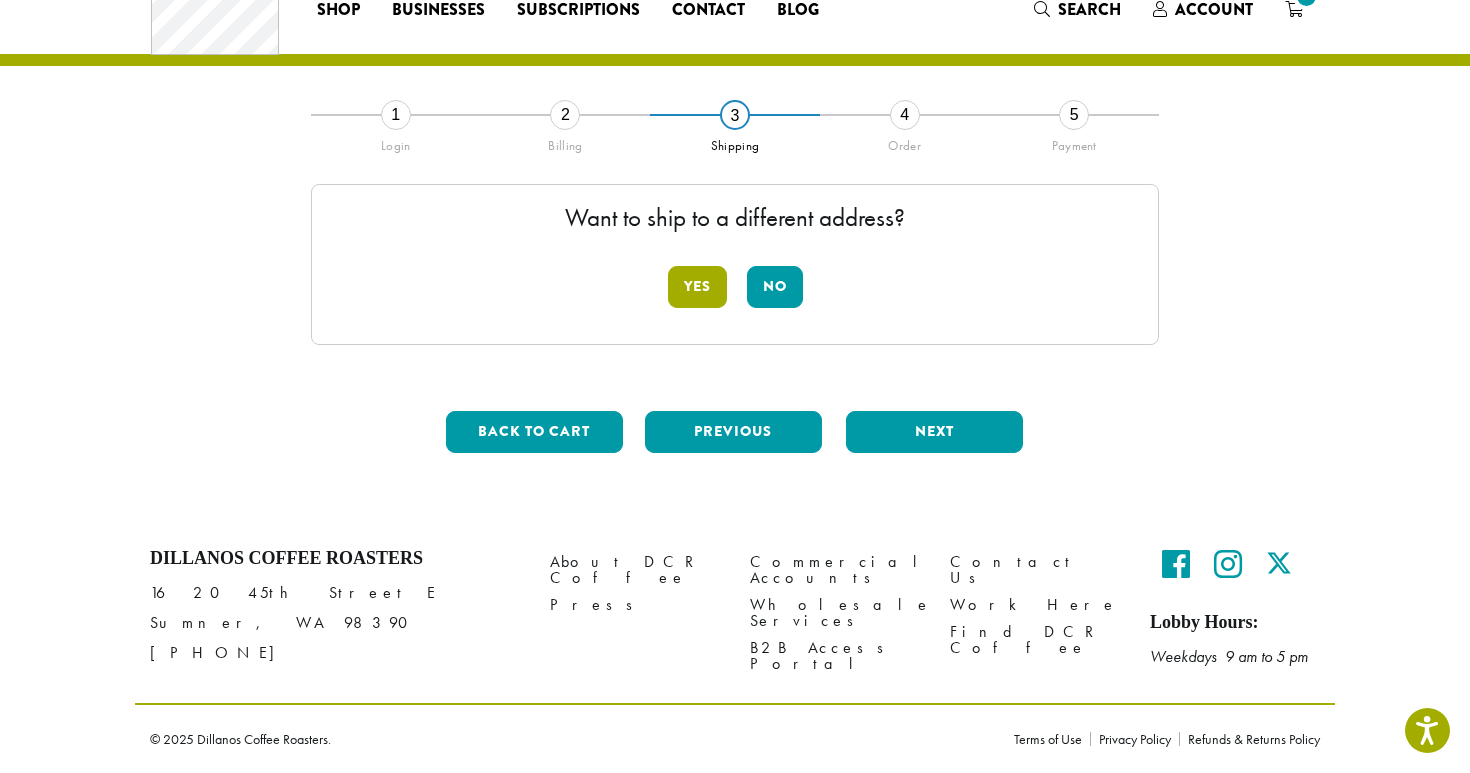 click on "Yes" at bounding box center (697, 287) 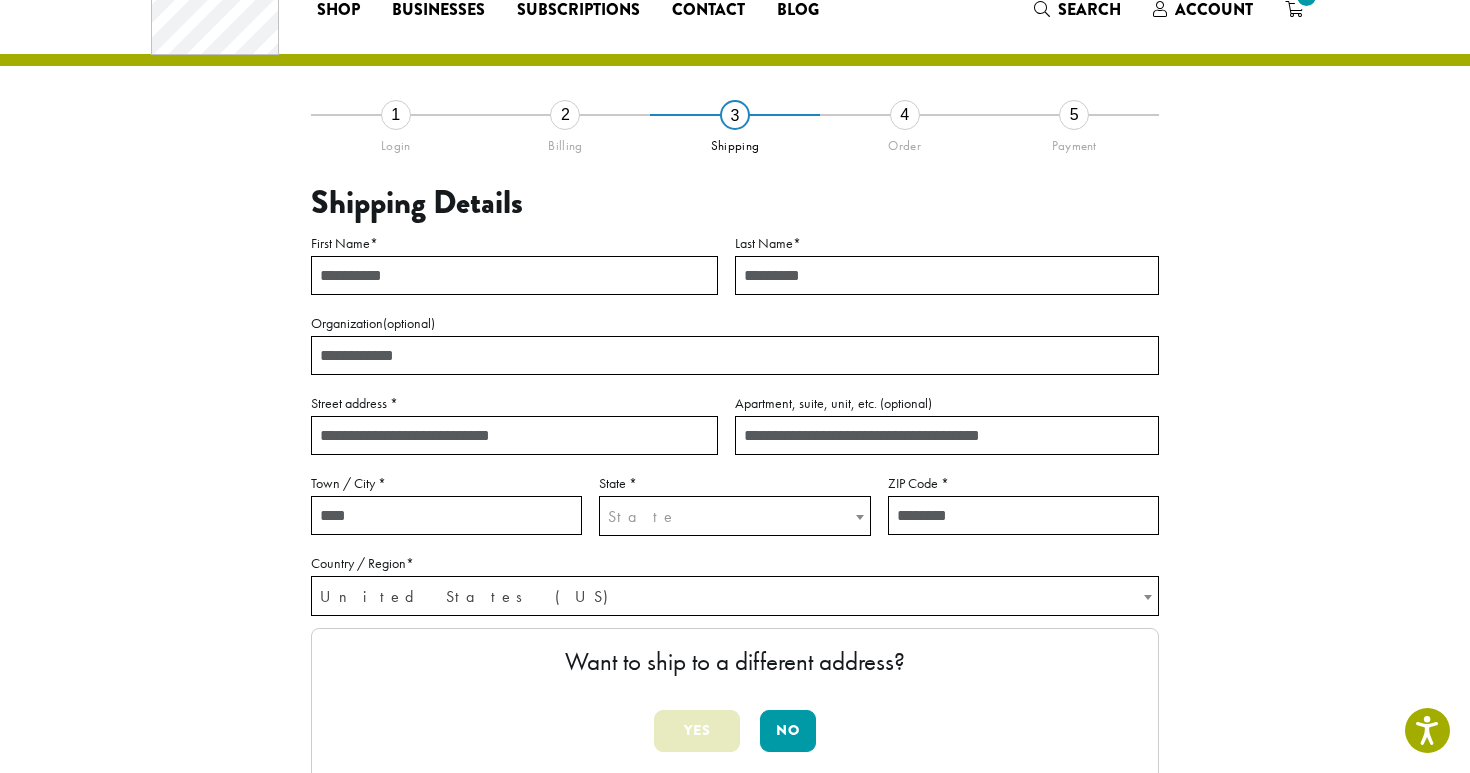 click on "First Name  *" at bounding box center (514, 275) 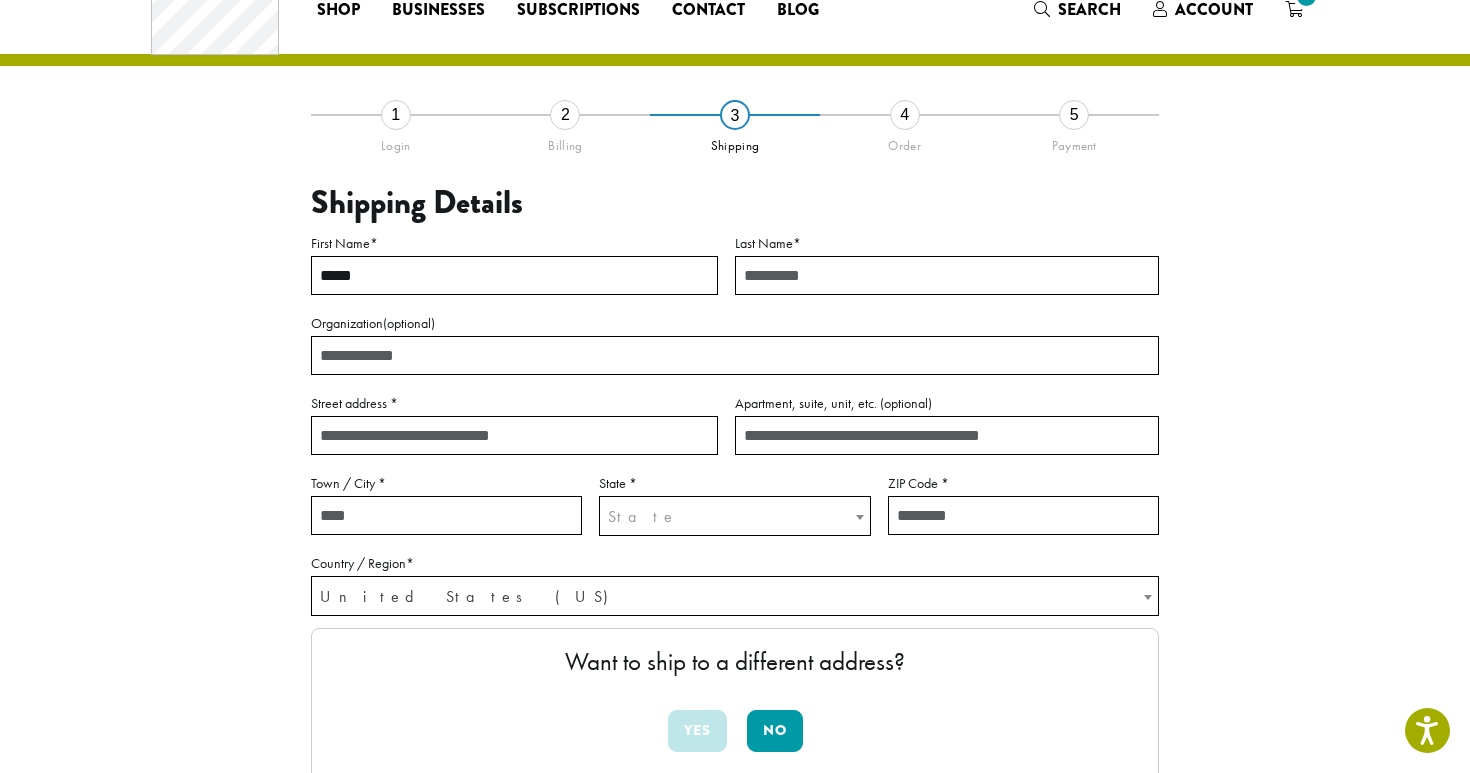 type on "*****" 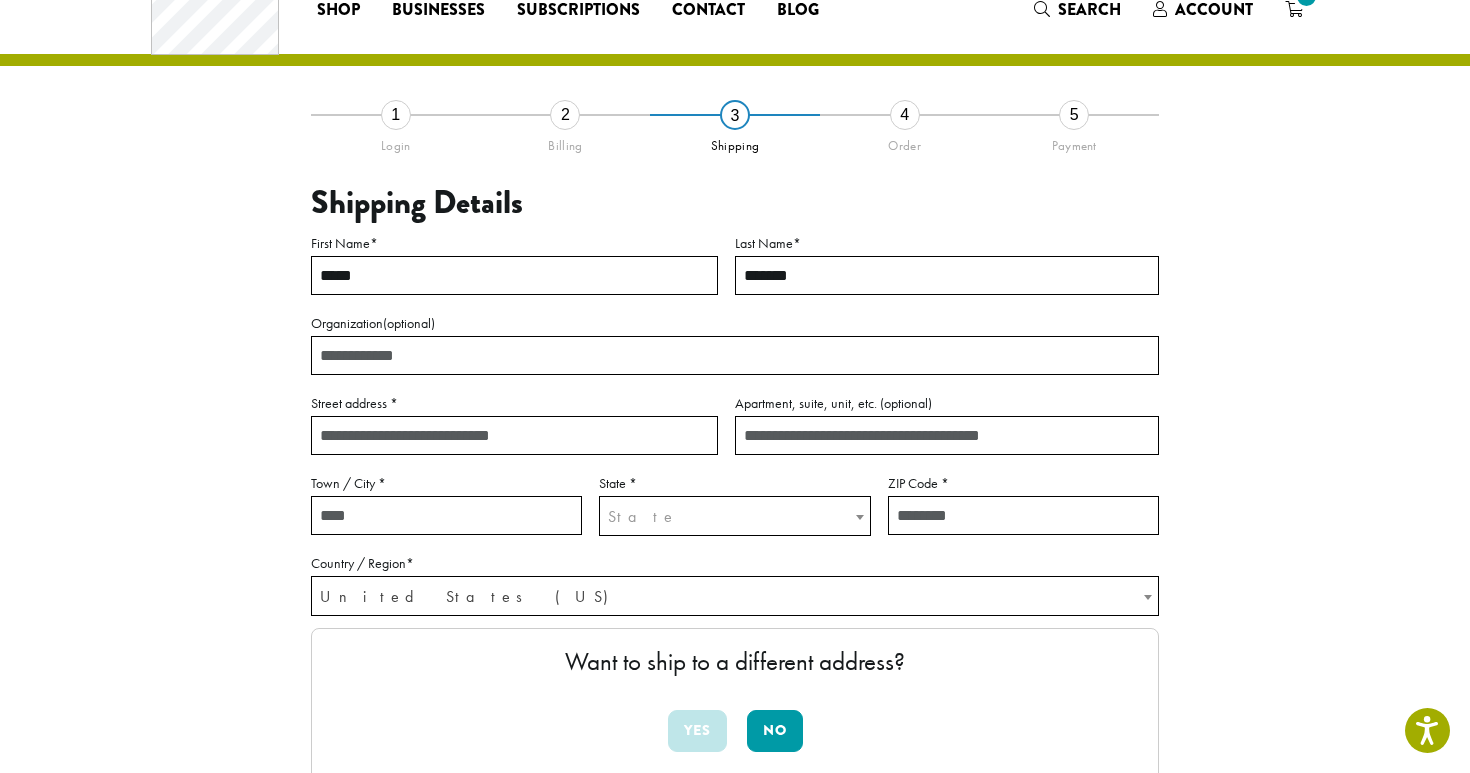 type on "*******" 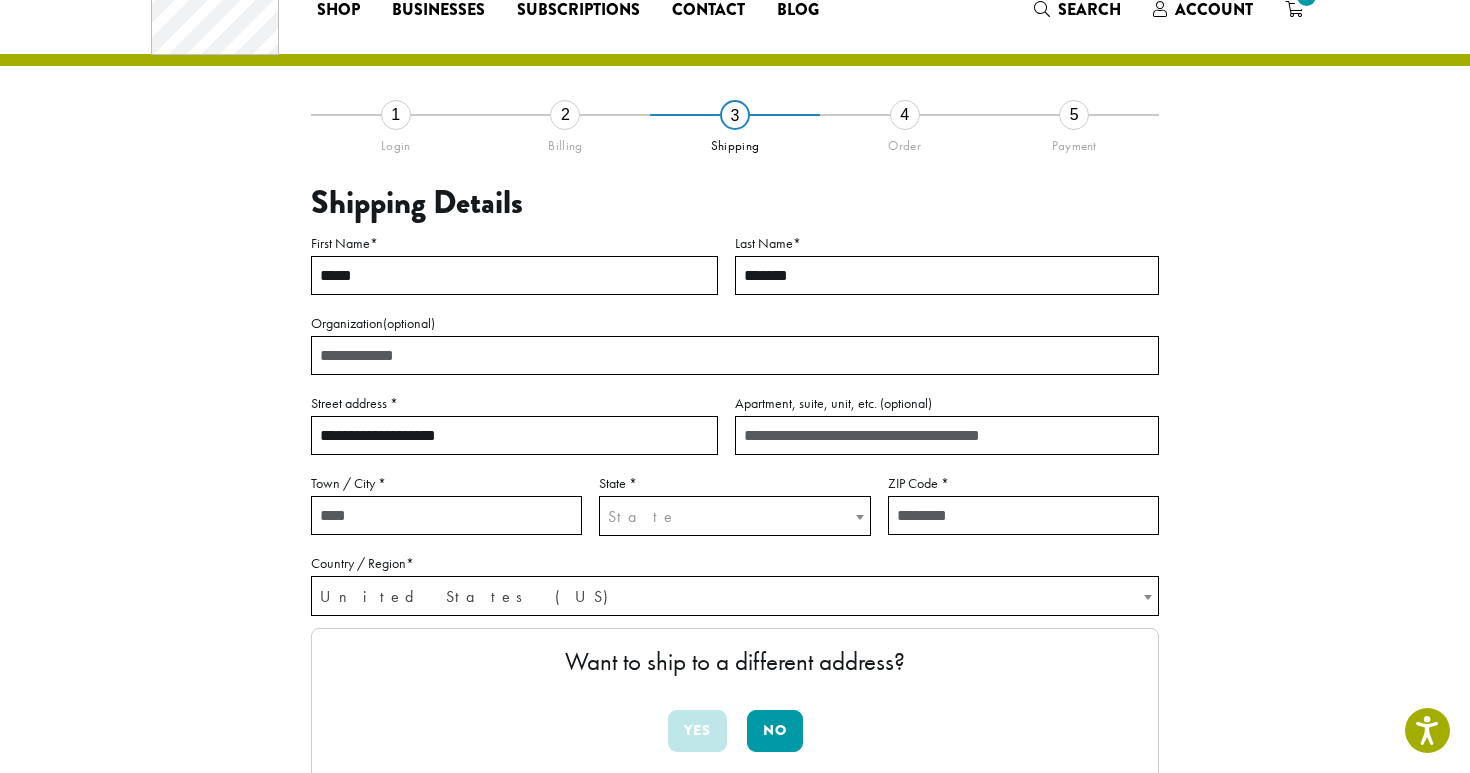 type on "**********" 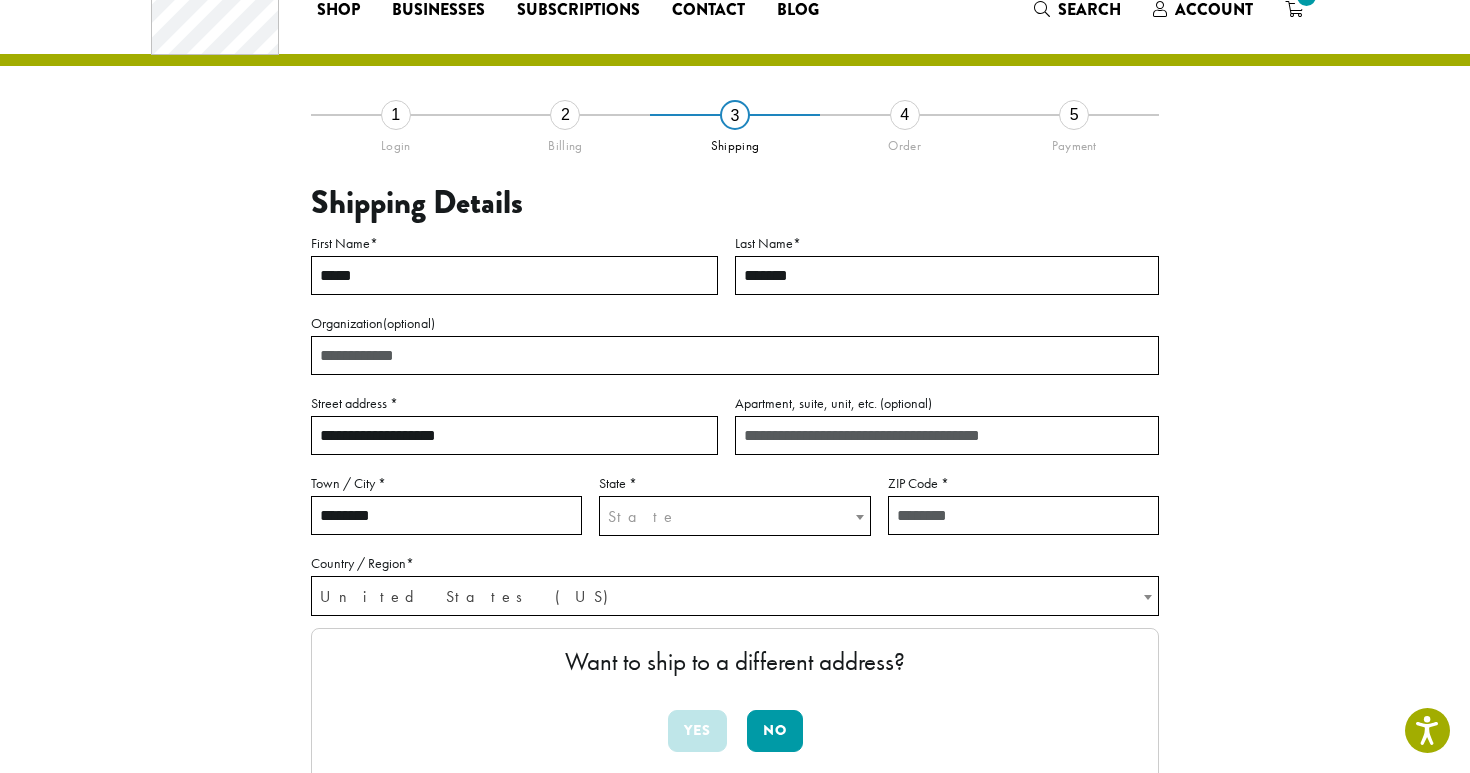 type on "********" 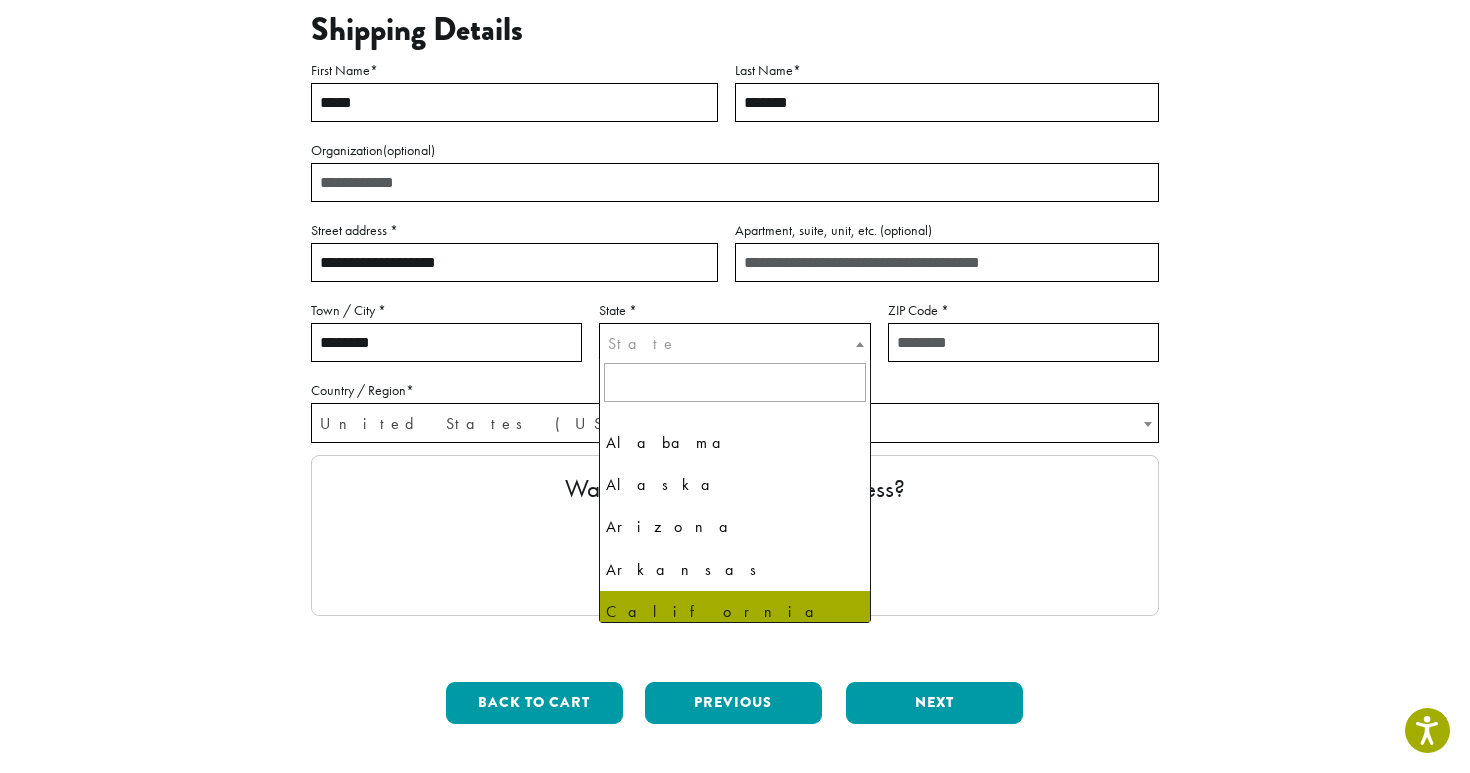 scroll, scrollTop: 515, scrollLeft: 0, axis: vertical 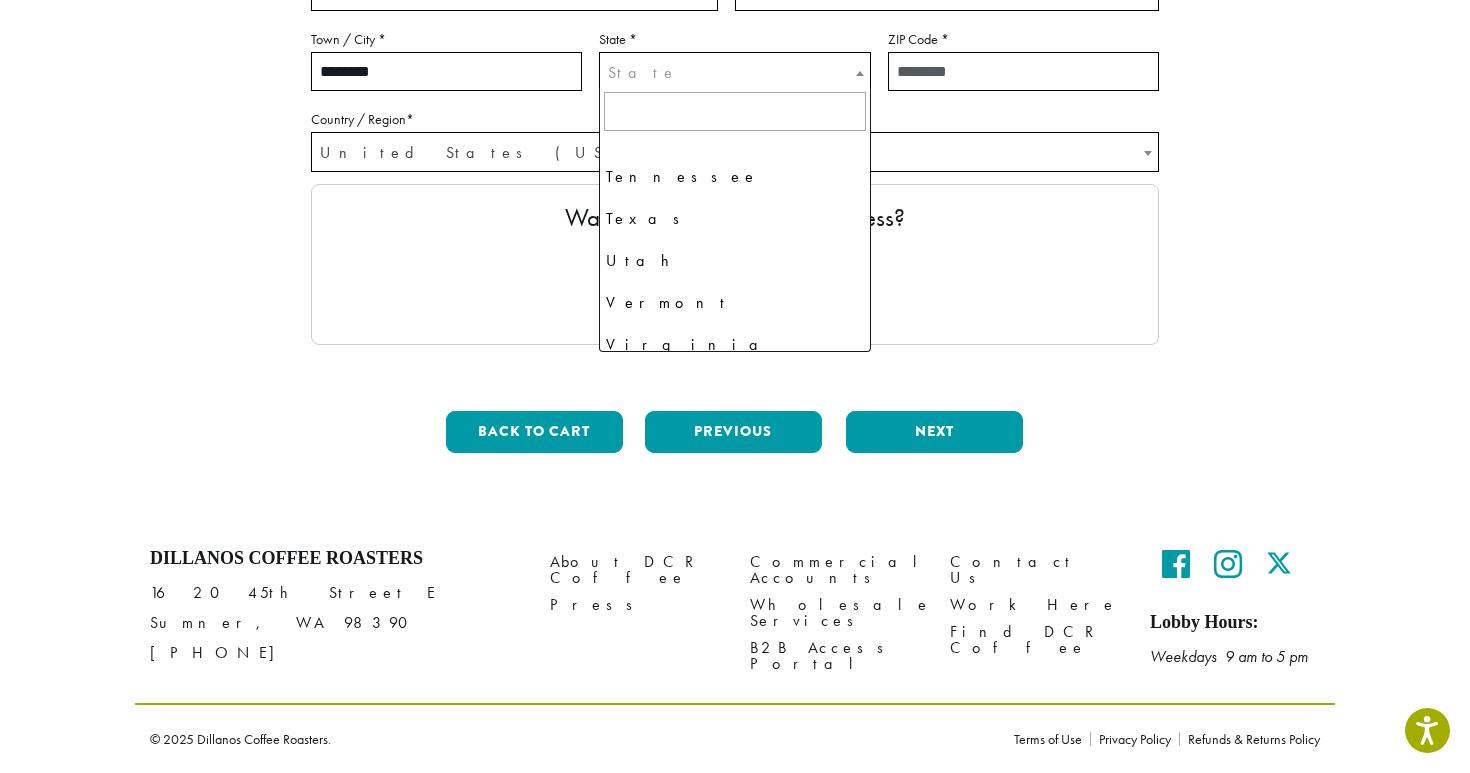 select on "**" 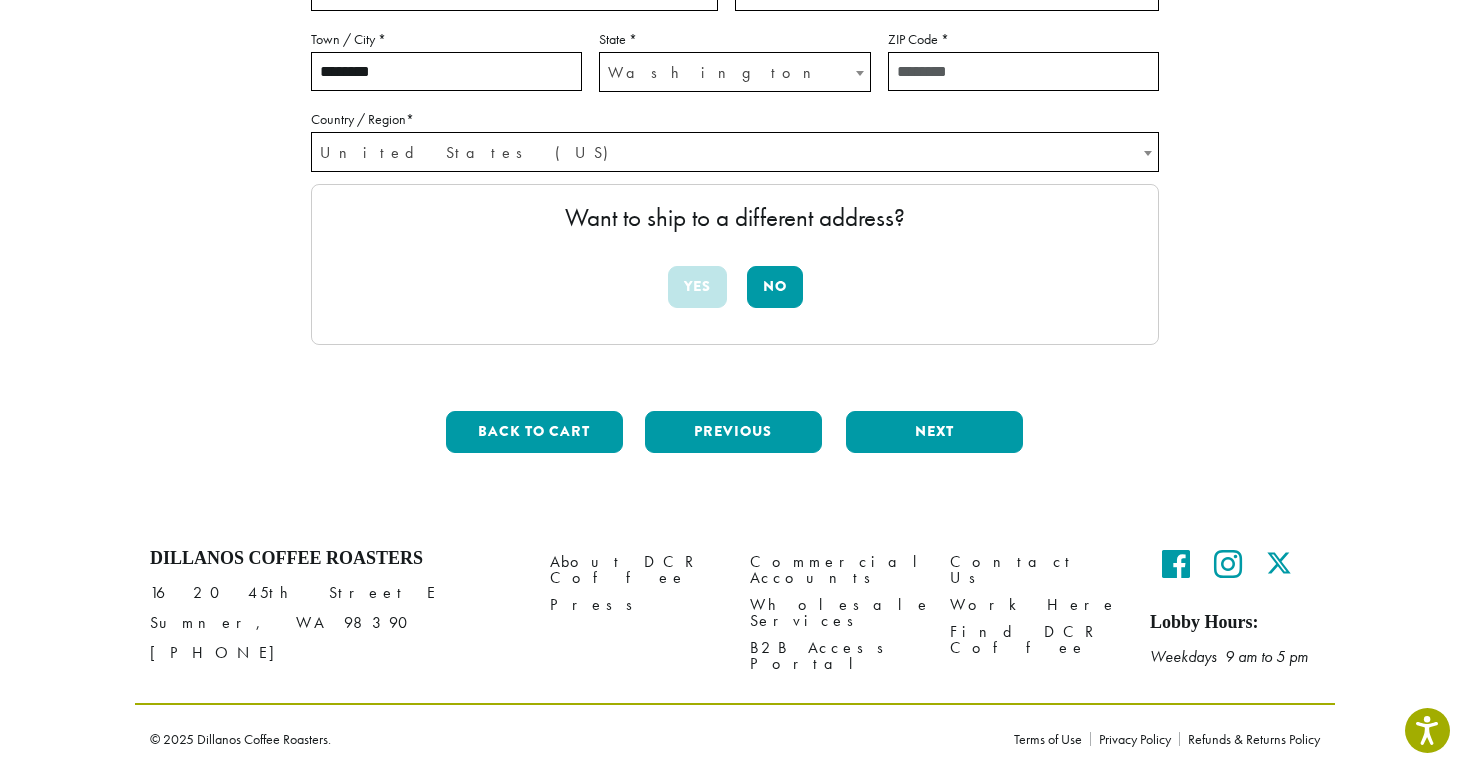 click on "ZIP Code   *" at bounding box center (1023, 71) 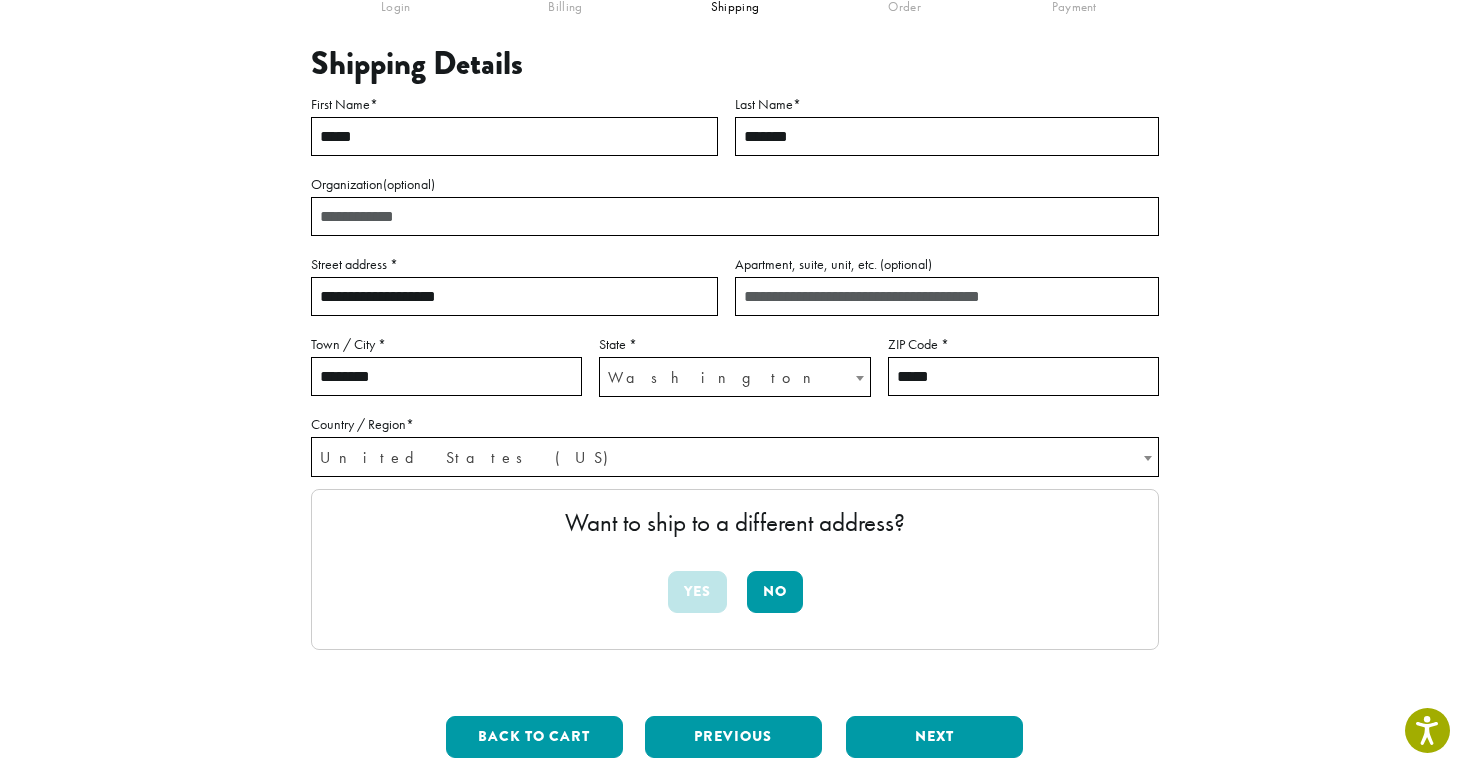 scroll, scrollTop: 193, scrollLeft: 0, axis: vertical 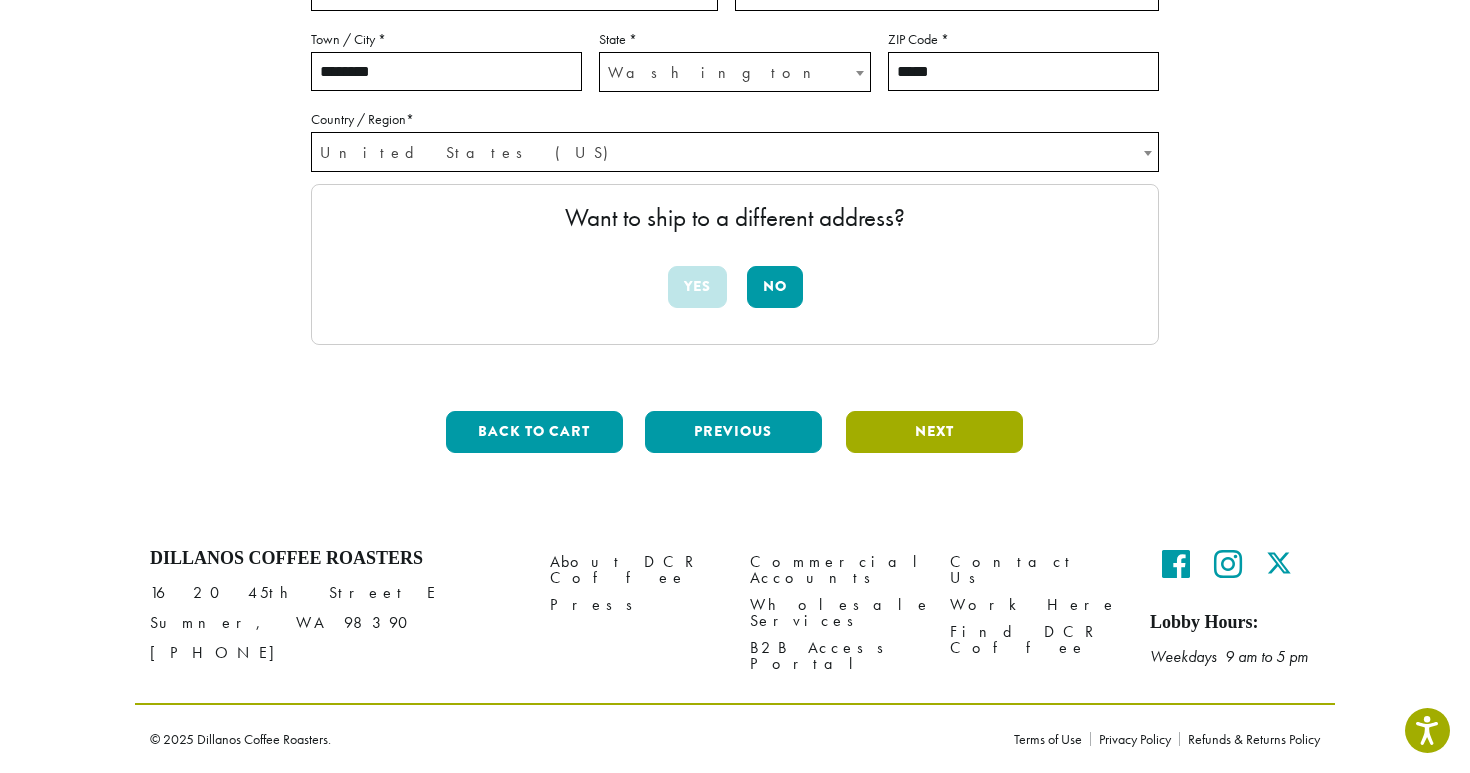 type on "*****" 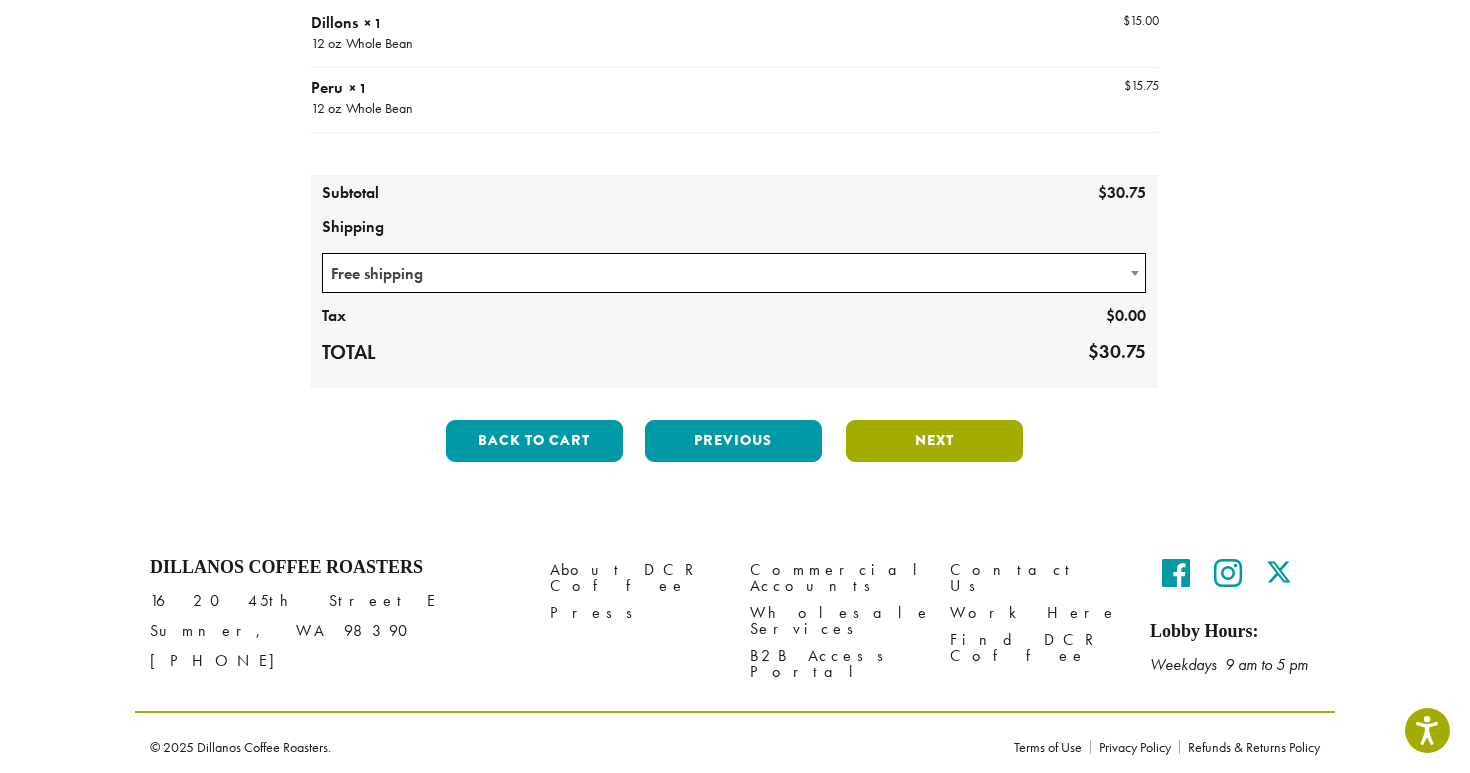 scroll, scrollTop: 297, scrollLeft: 0, axis: vertical 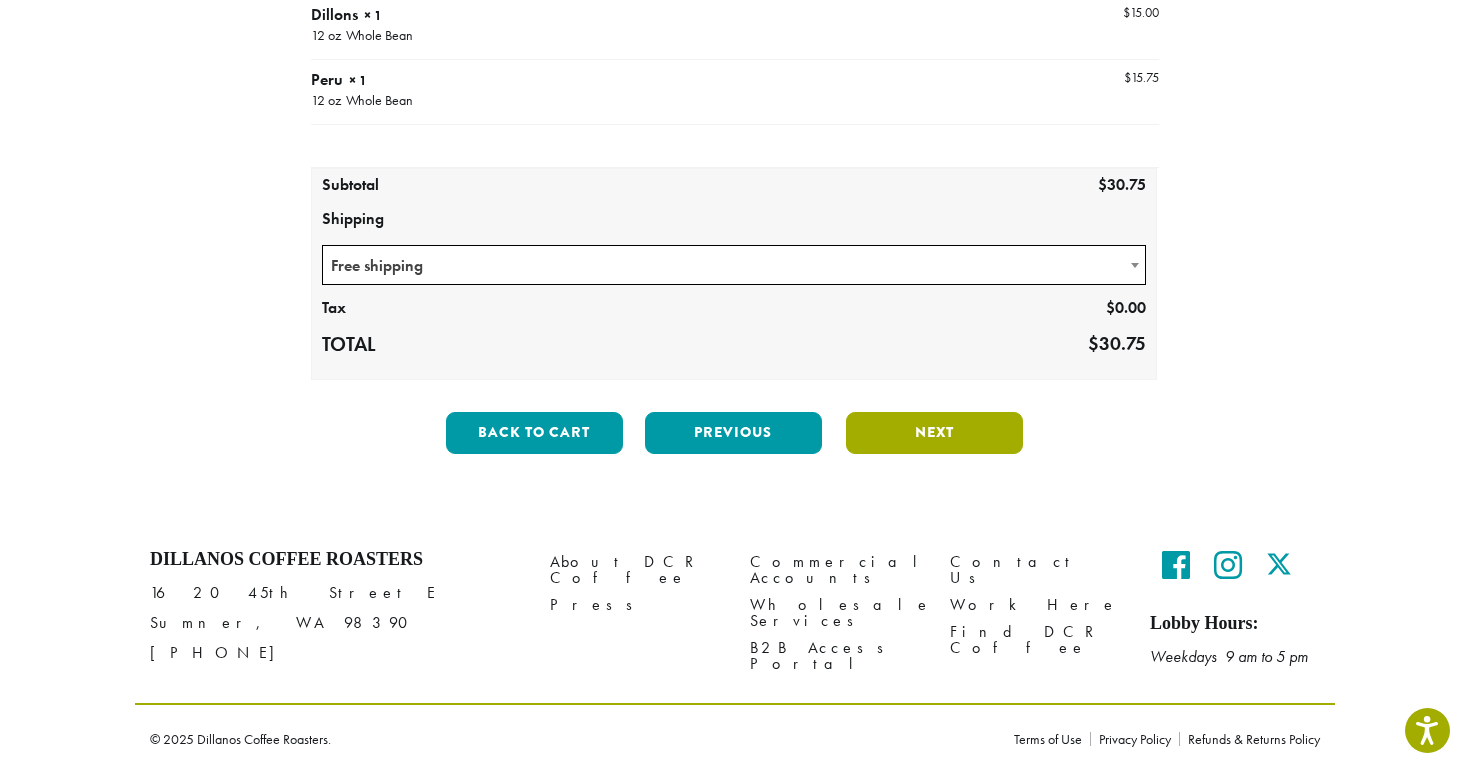 click on "Next" at bounding box center (934, 433) 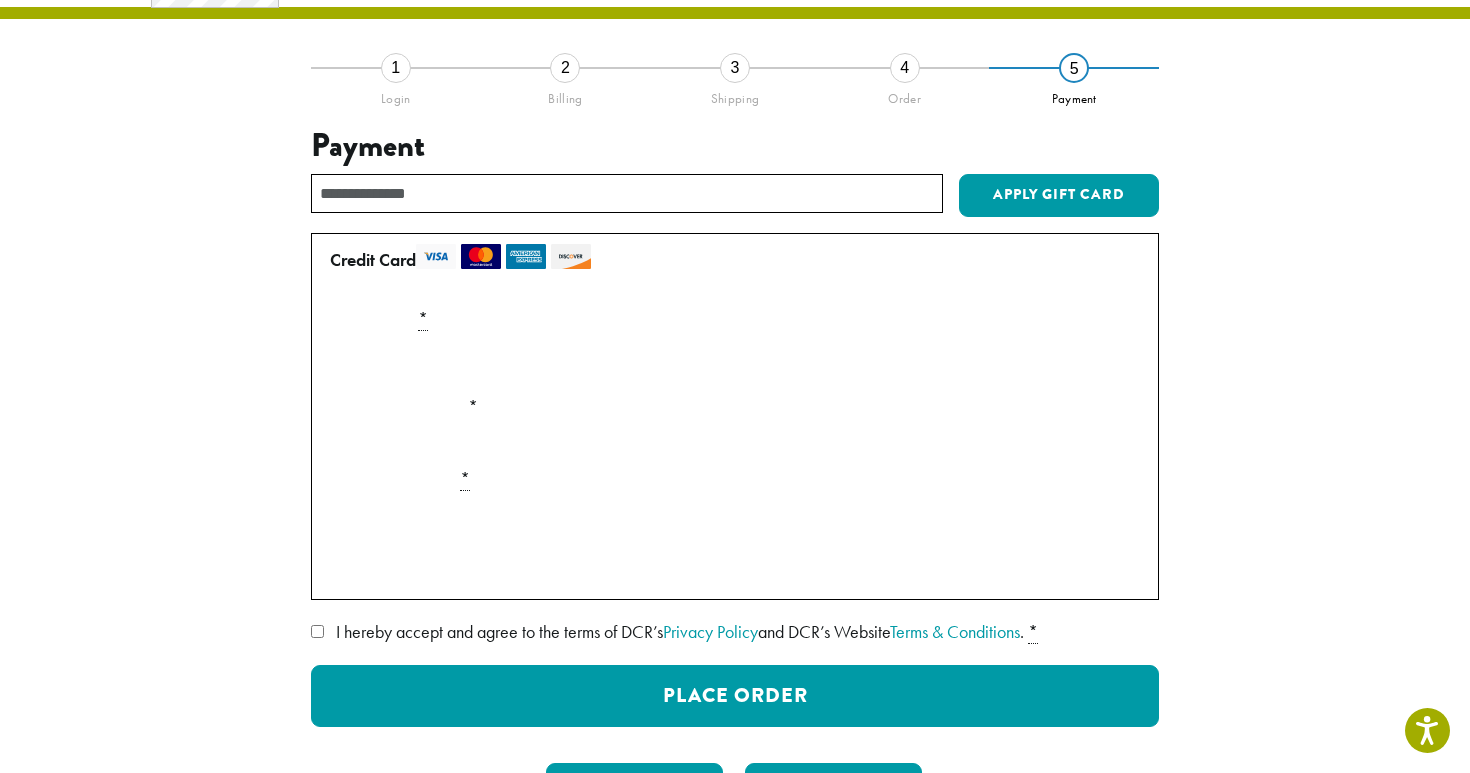 scroll, scrollTop: 114, scrollLeft: 0, axis: vertical 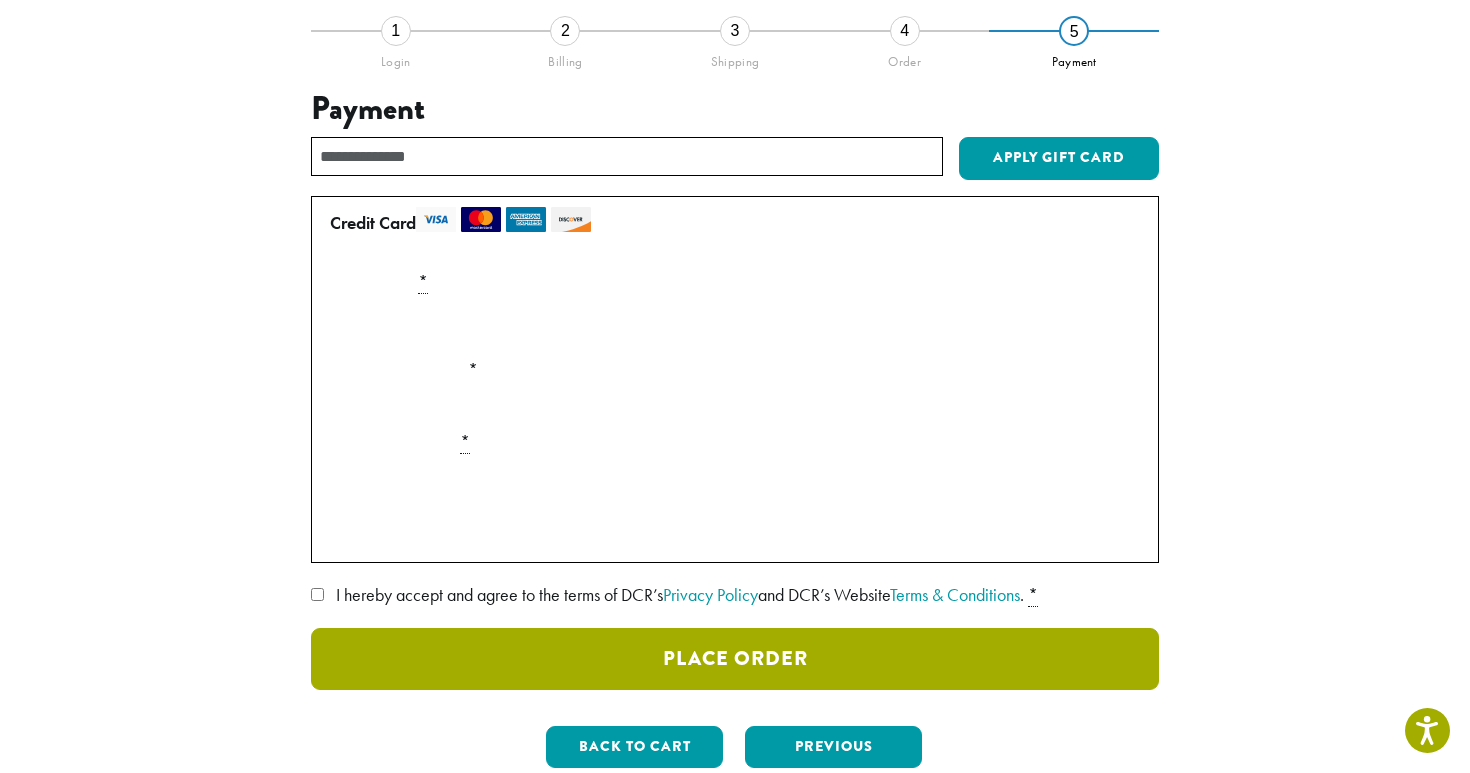 click on "Place Order" at bounding box center [735, 659] 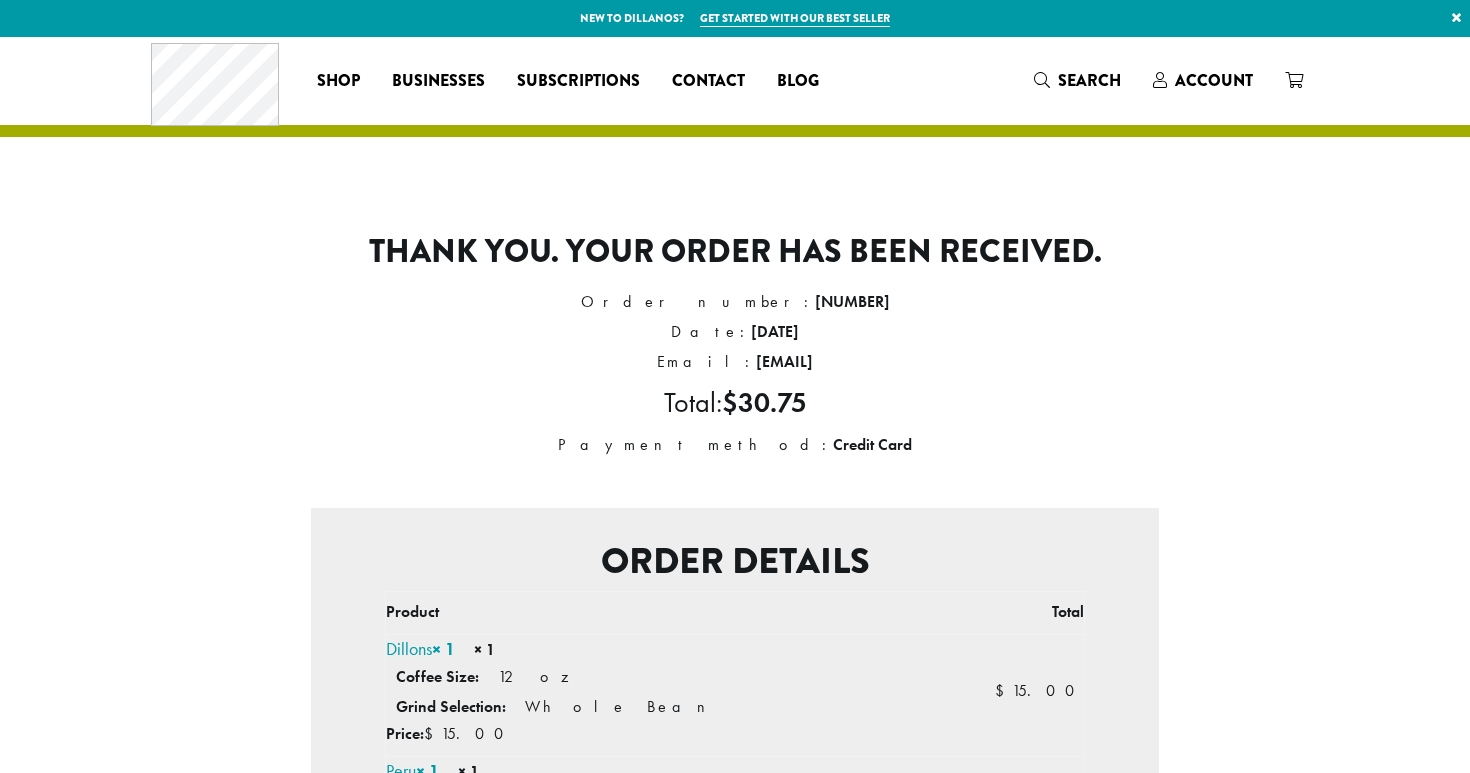 scroll, scrollTop: 0, scrollLeft: 0, axis: both 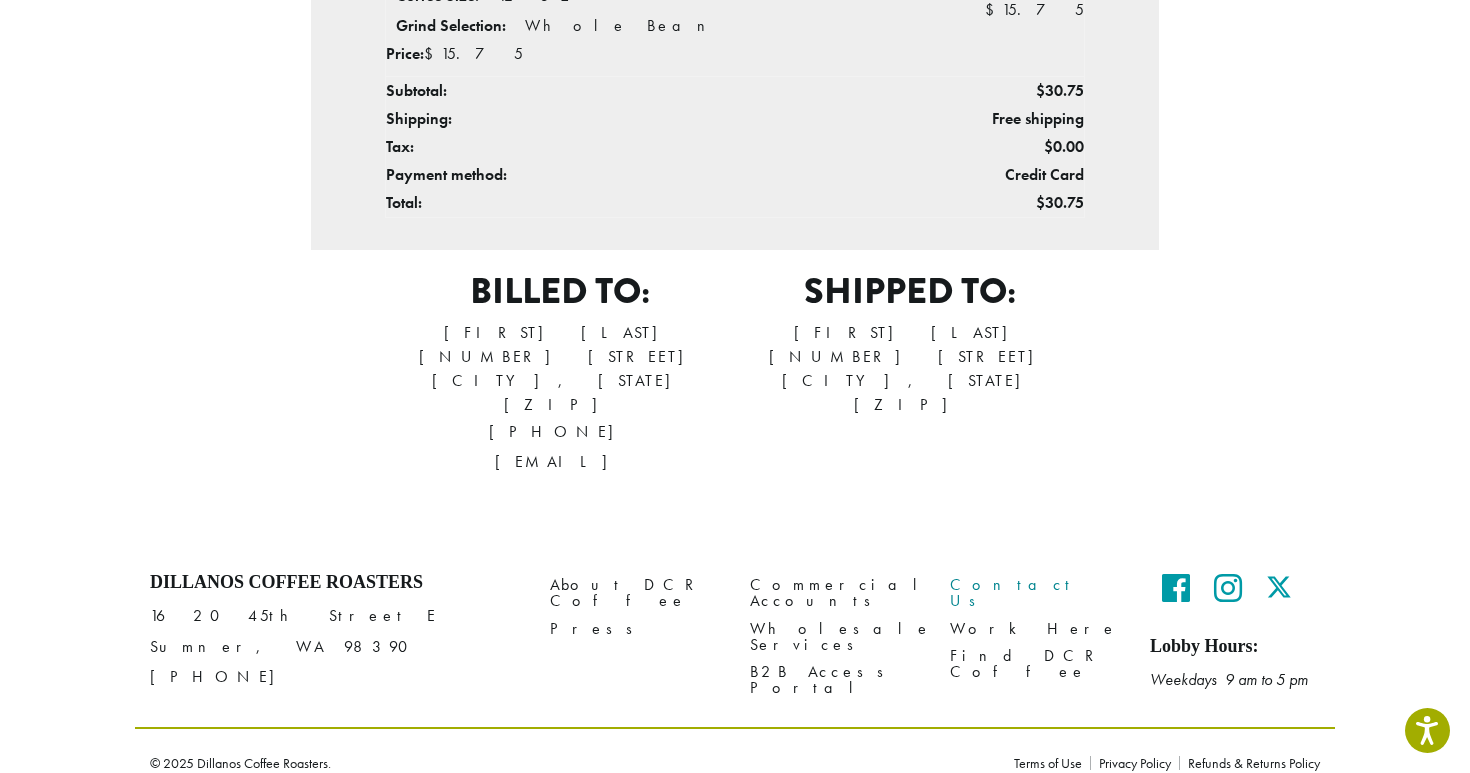 click on "Contact Us" at bounding box center (1035, 593) 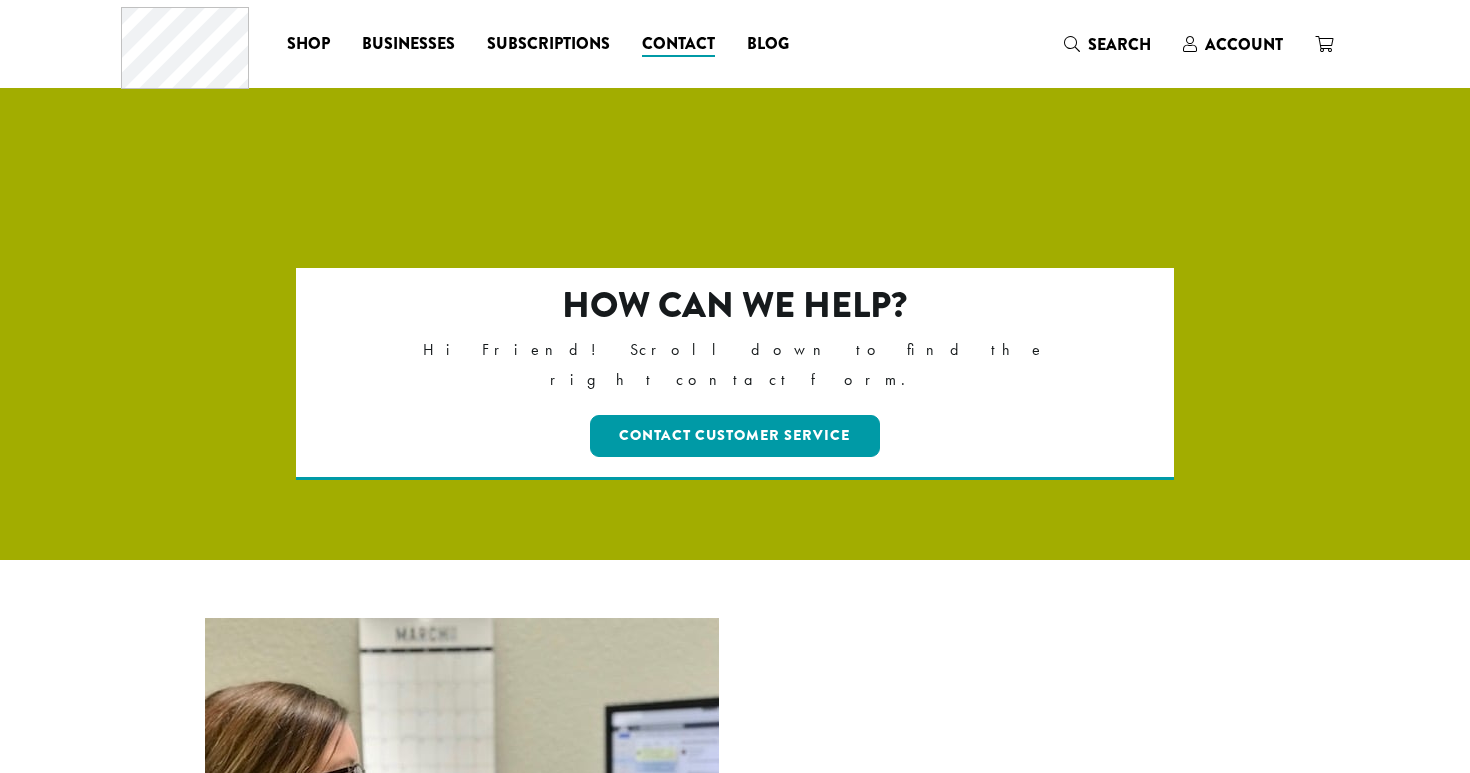 scroll, scrollTop: 0, scrollLeft: 0, axis: both 